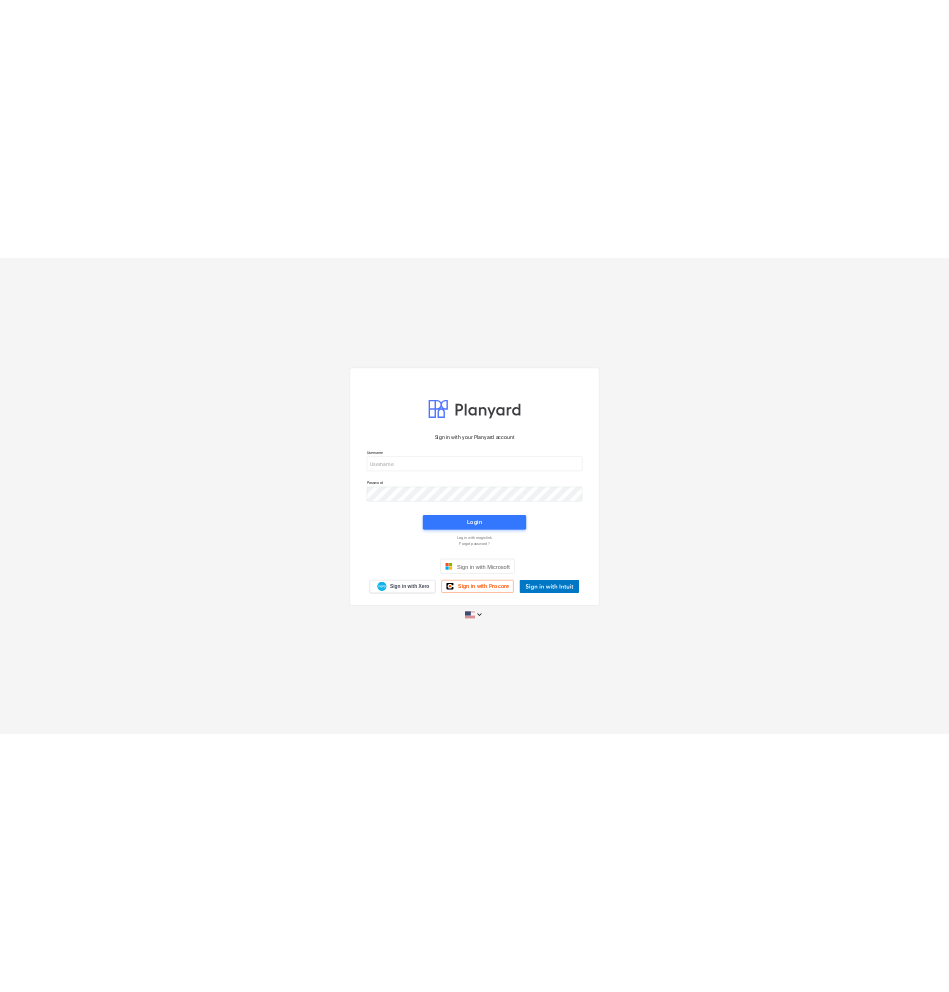 scroll, scrollTop: 0, scrollLeft: 0, axis: both 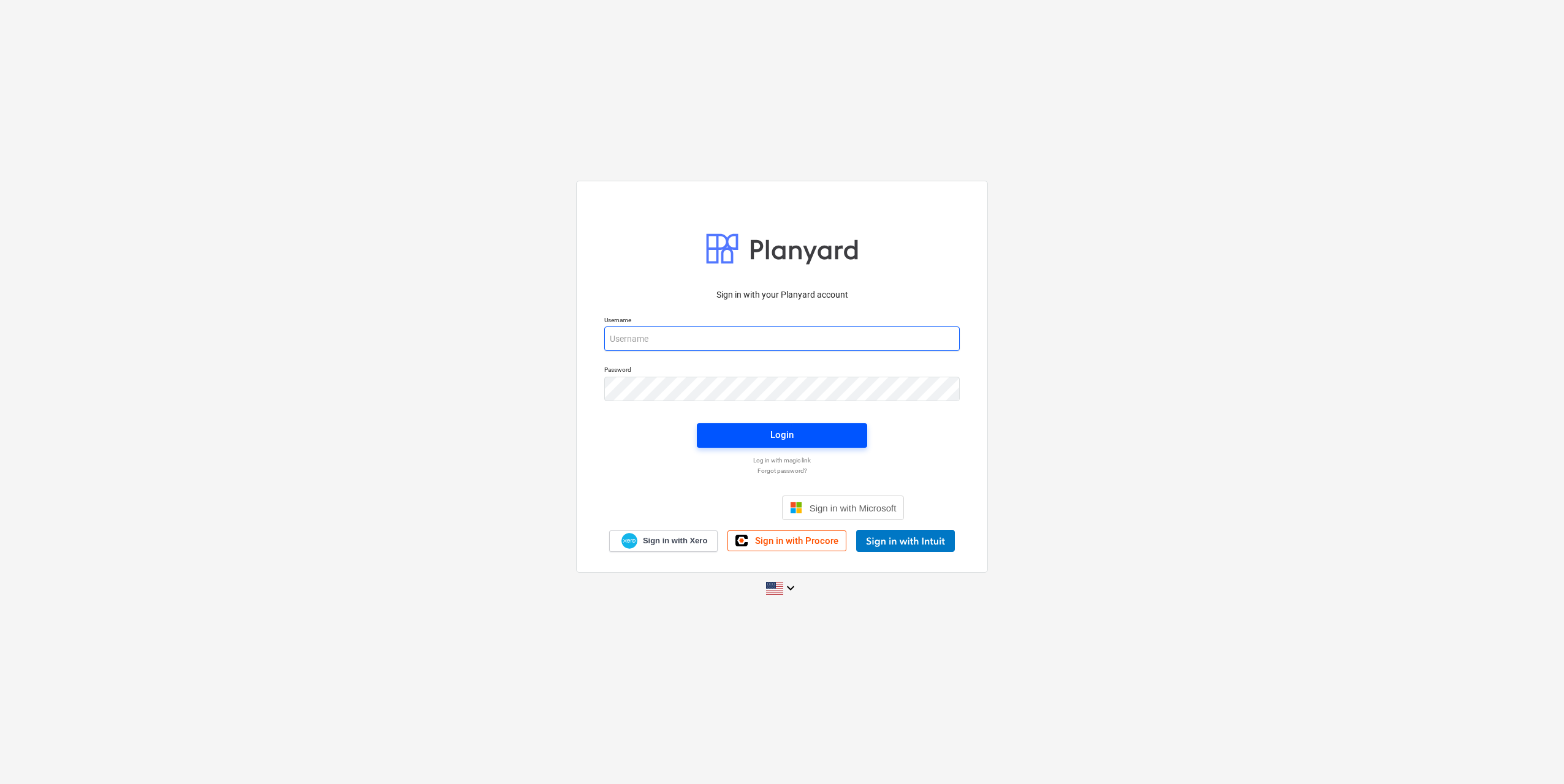 type on "dina.jurseniene@[EXAMPLE.COM]" 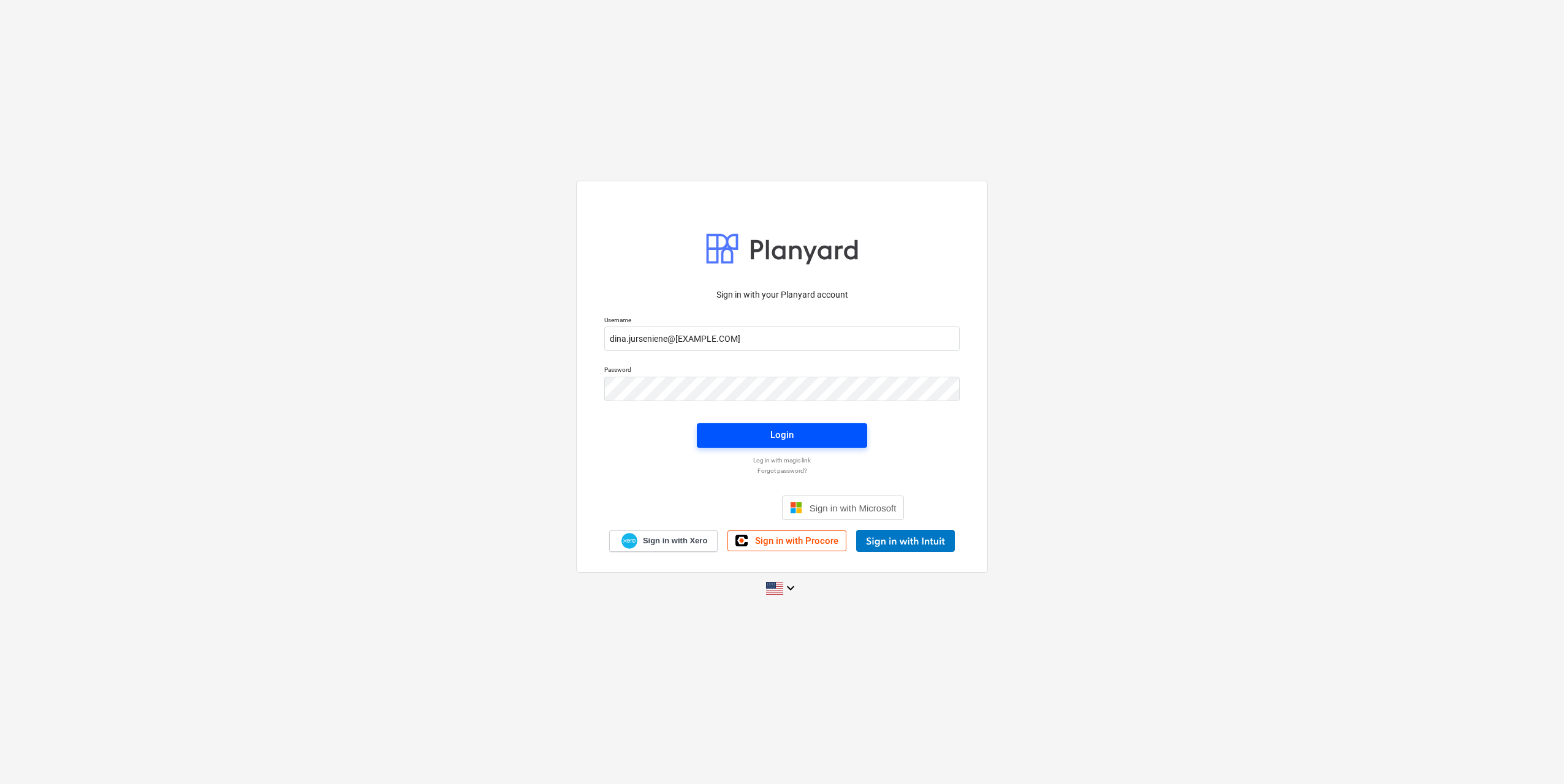 click on "Login" at bounding box center [782, 435] 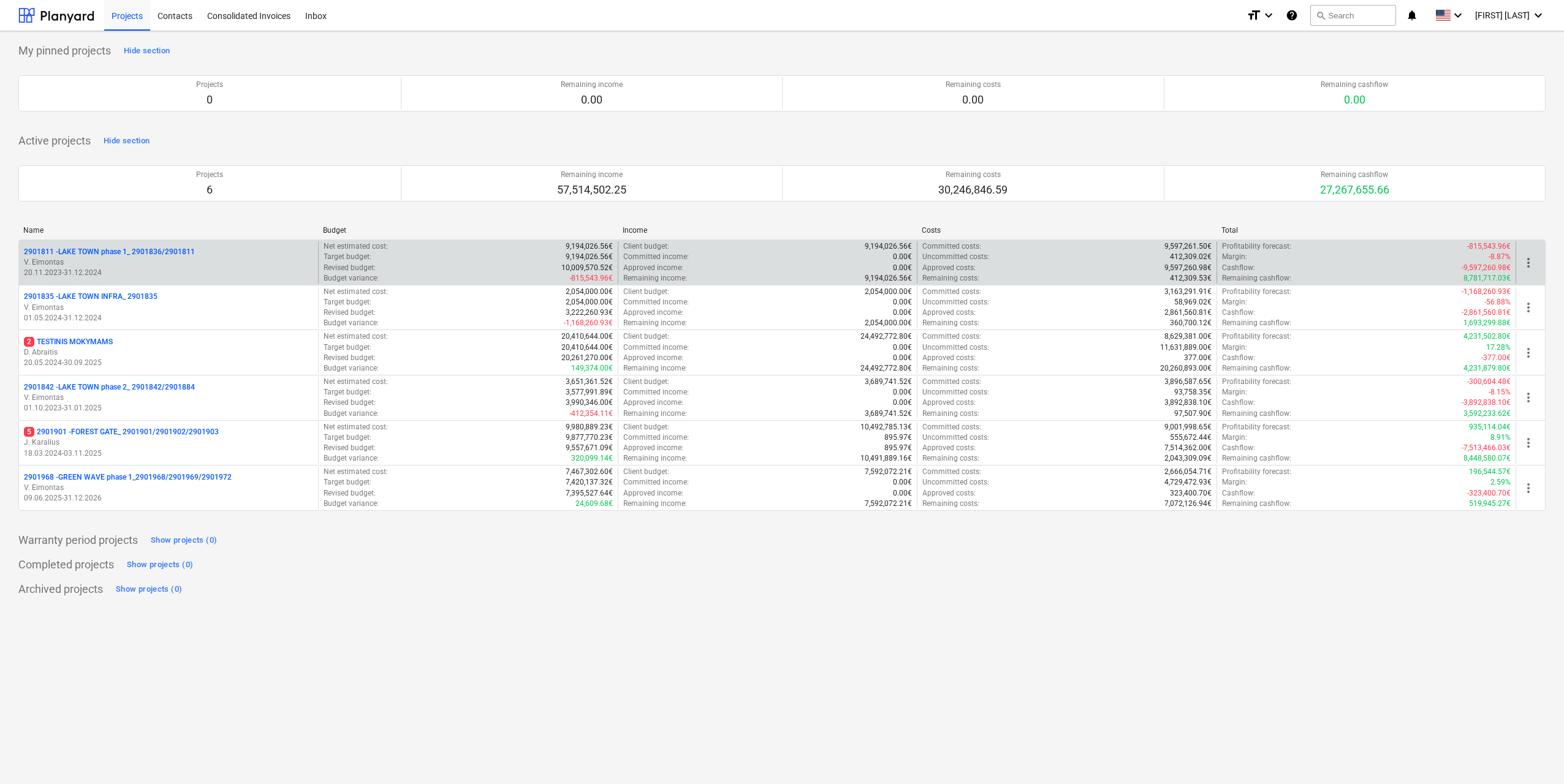 click on "2901811 -  LAKE TOWN phase 1_ 2901836/2901811" at bounding box center (109, 252) 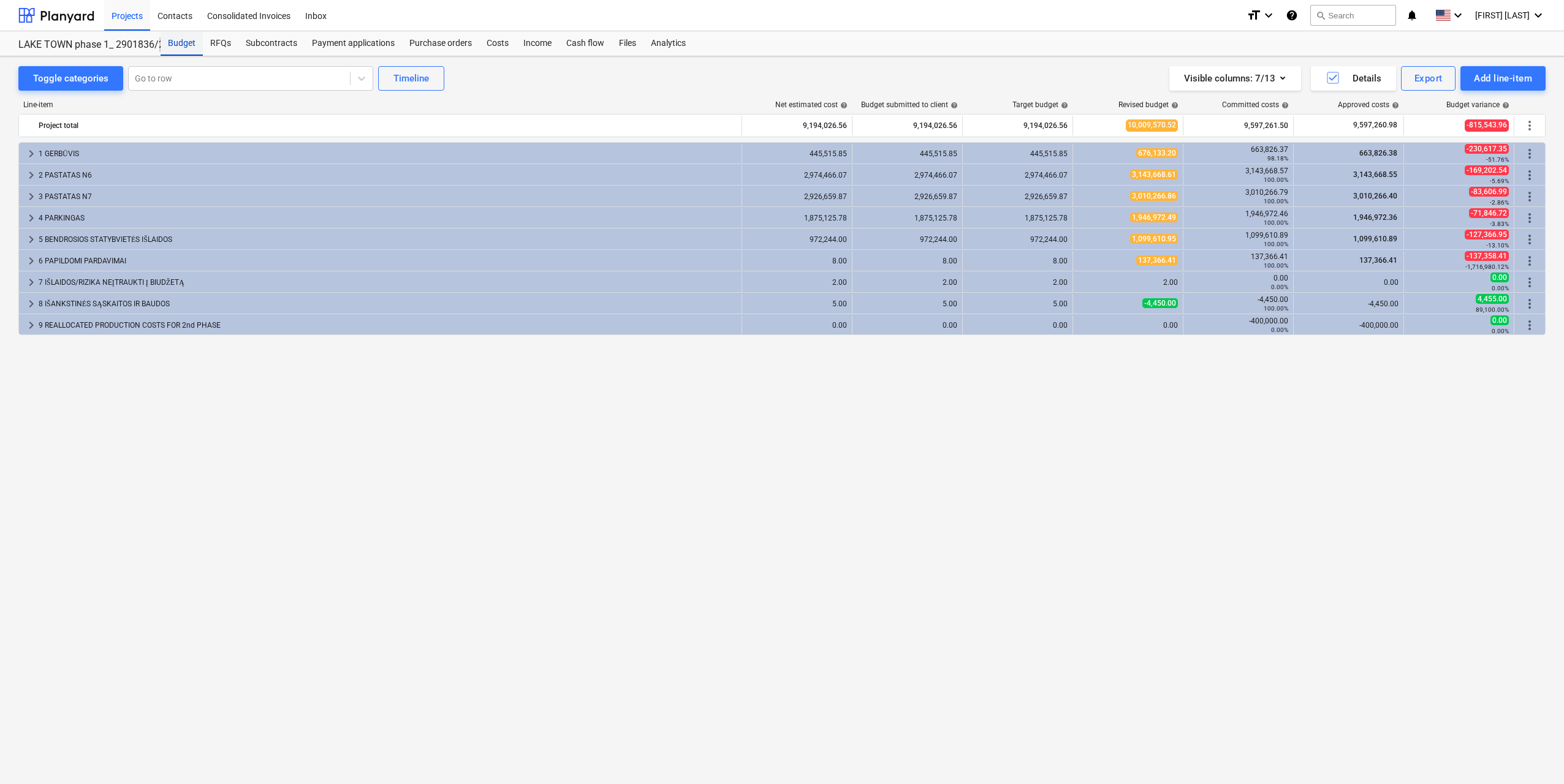 click on "Budget" at bounding box center [181, 43] 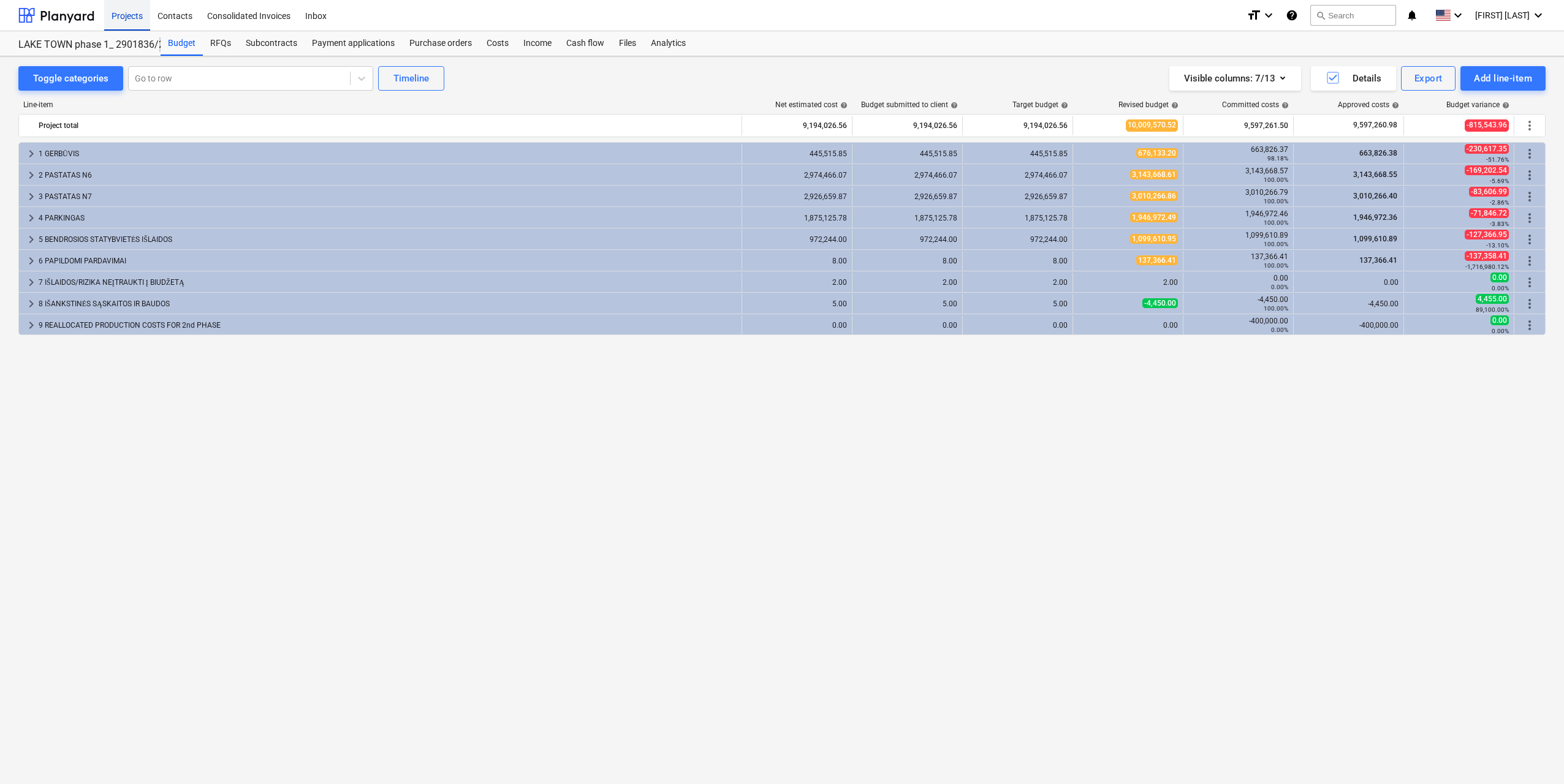click on "Projects" at bounding box center [127, 15] 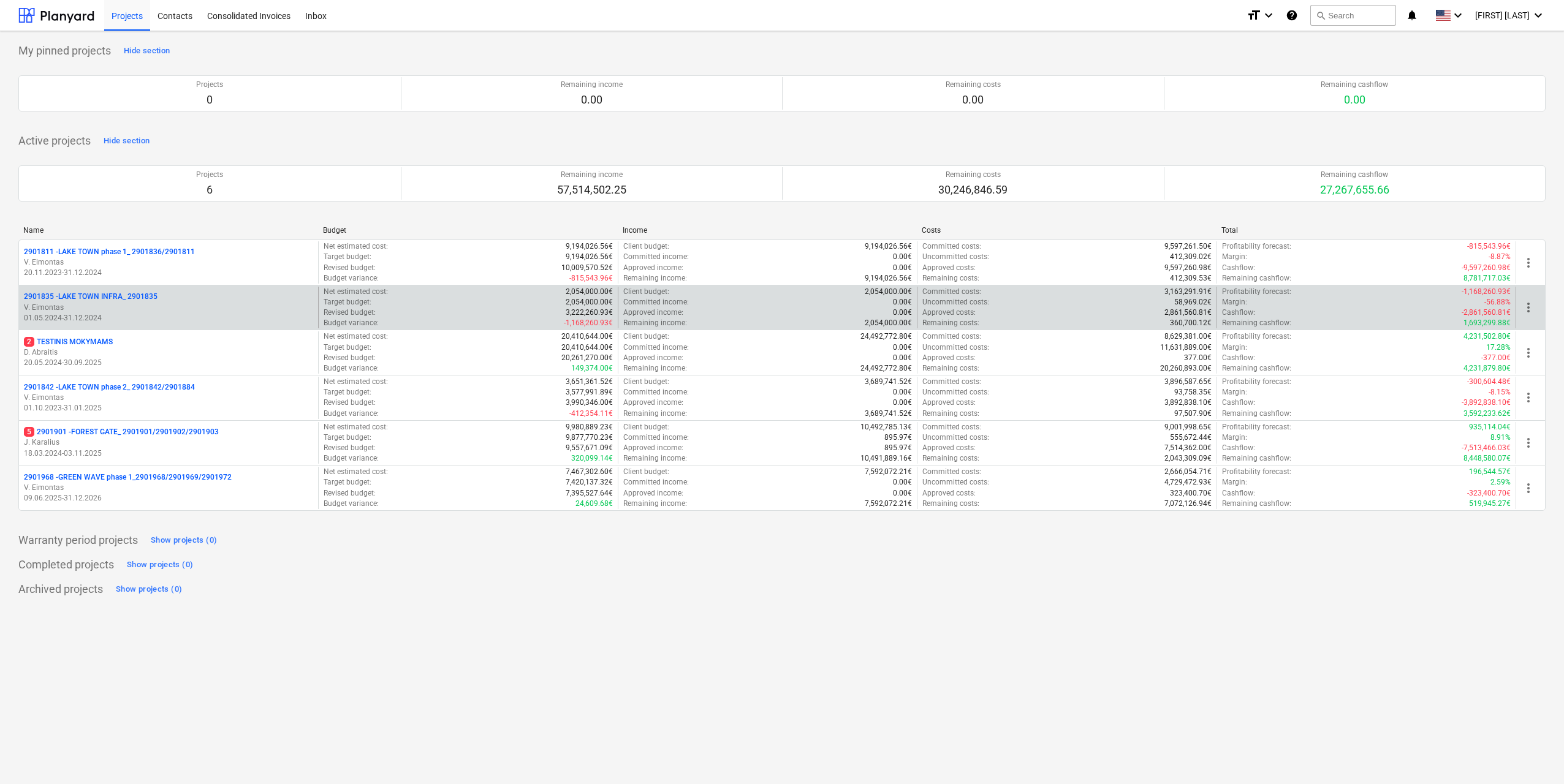 click on "V. Eimontas" at bounding box center [169, 307] 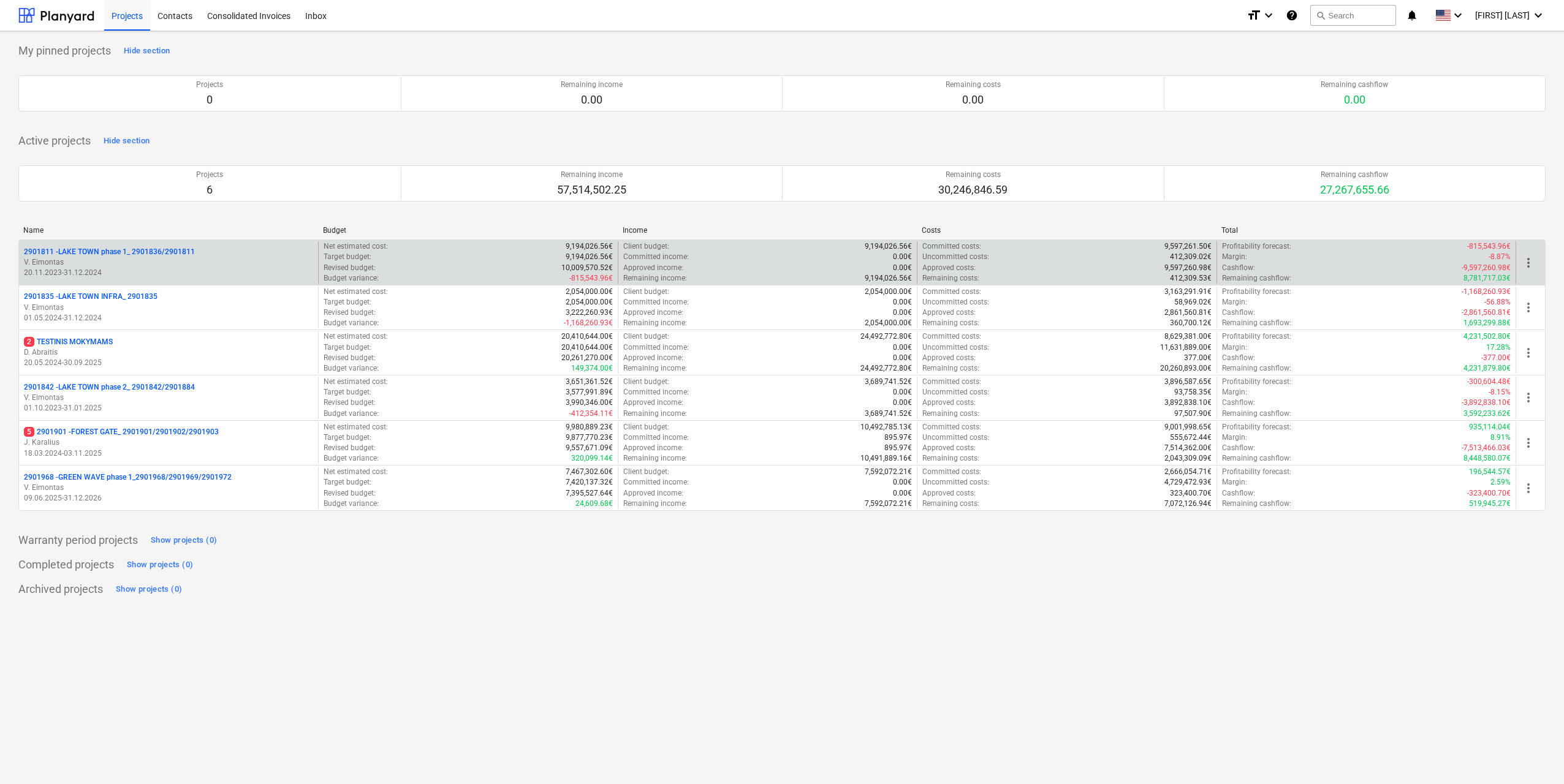 click on "V. Eimontas" at bounding box center (169, 262) 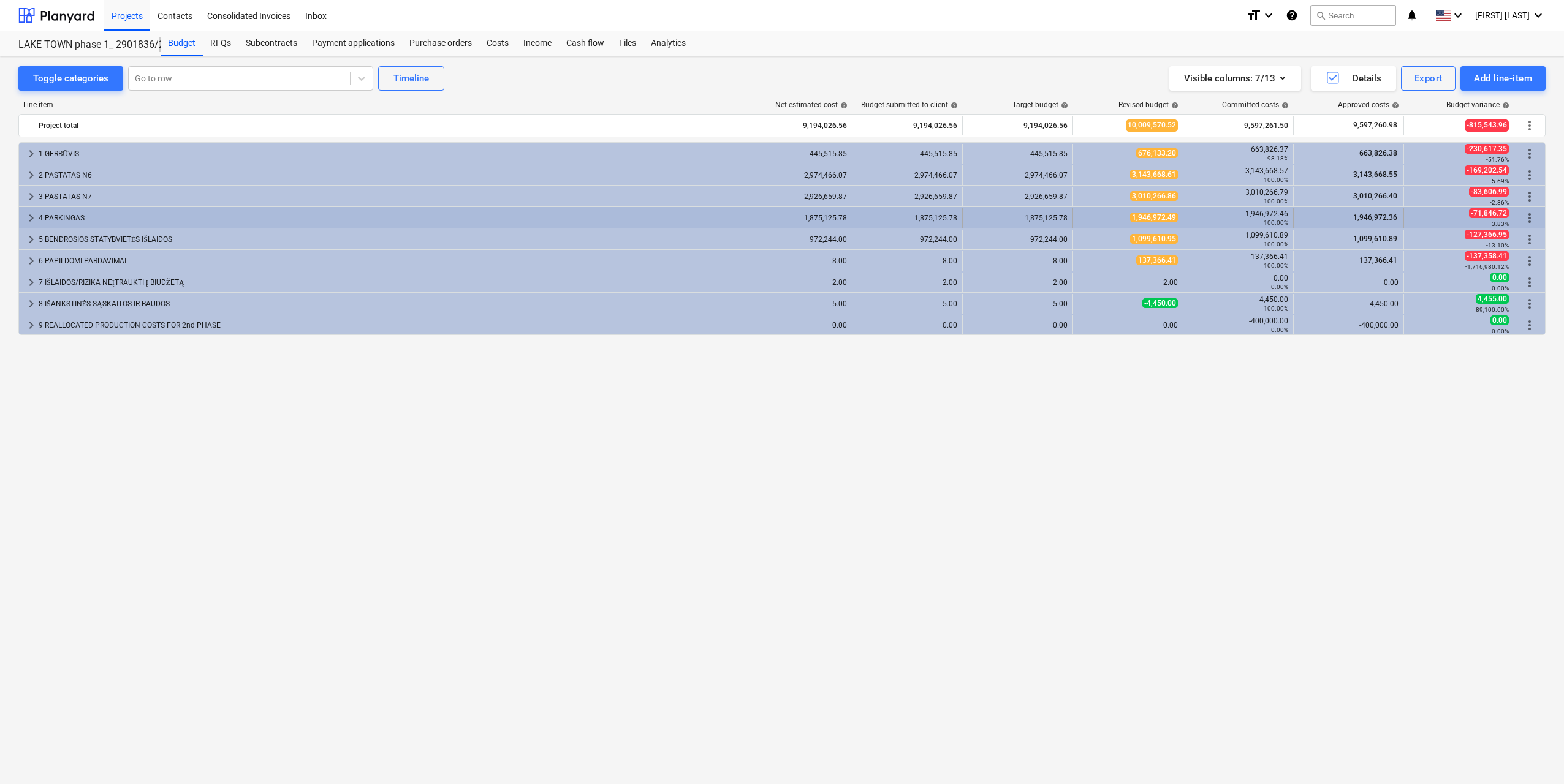 click on "4 PARKINGAS" at bounding box center (387, 218) 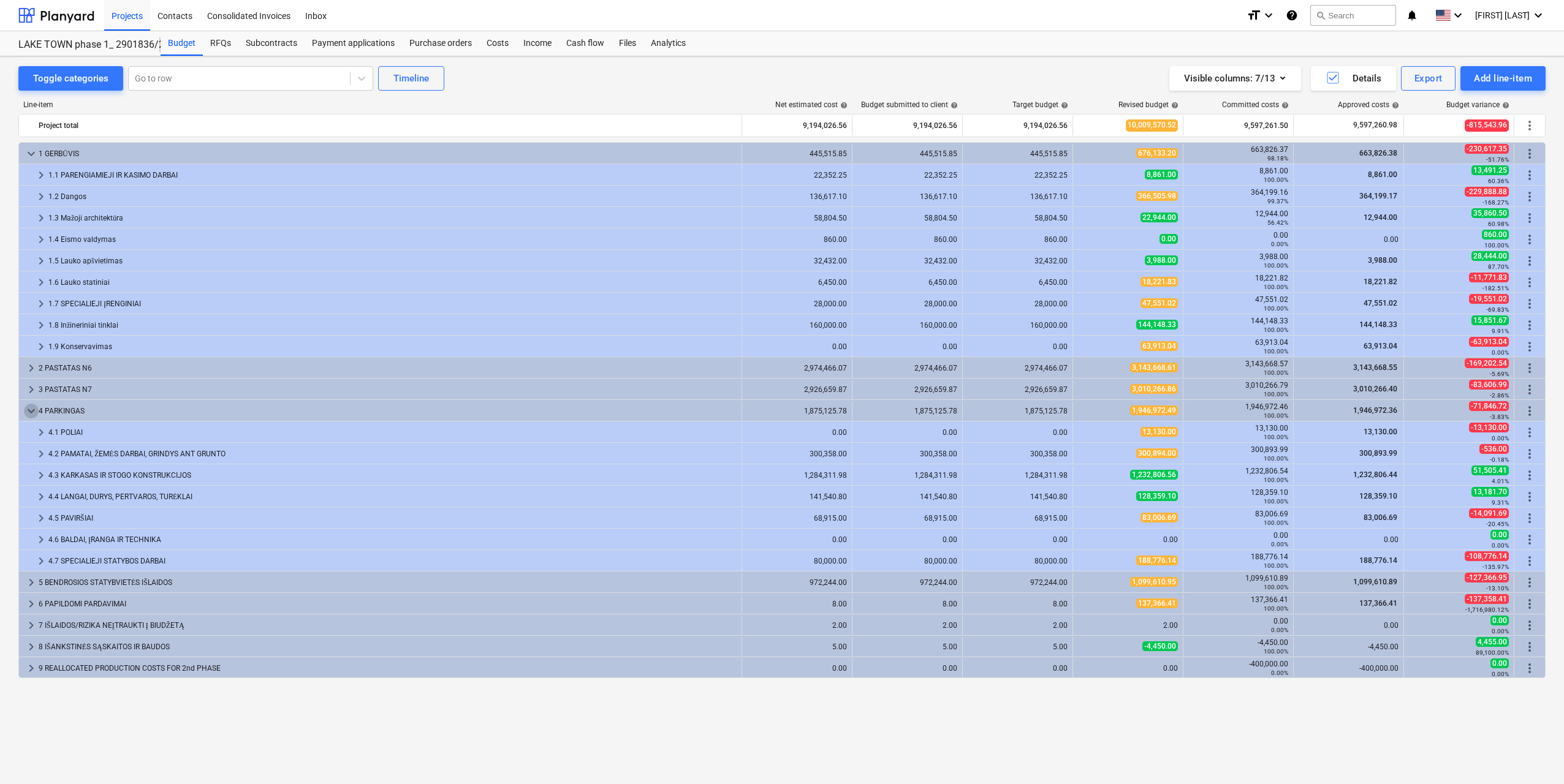 click on "keyboard_arrow_down" at bounding box center (31, 411) 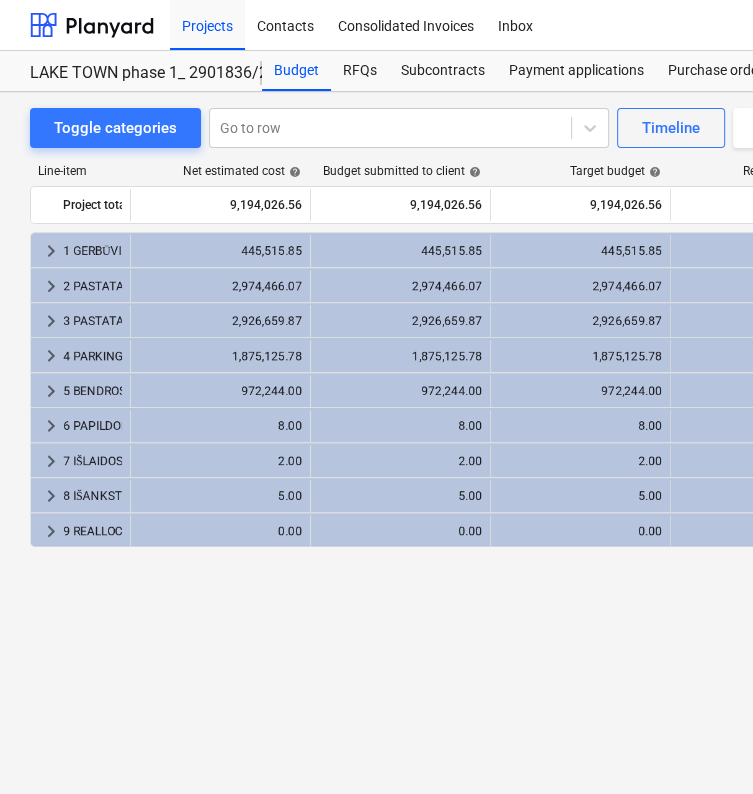 drag, startPoint x: 324, startPoint y: 622, endPoint x: 263, endPoint y: 705, distance: 103.00485 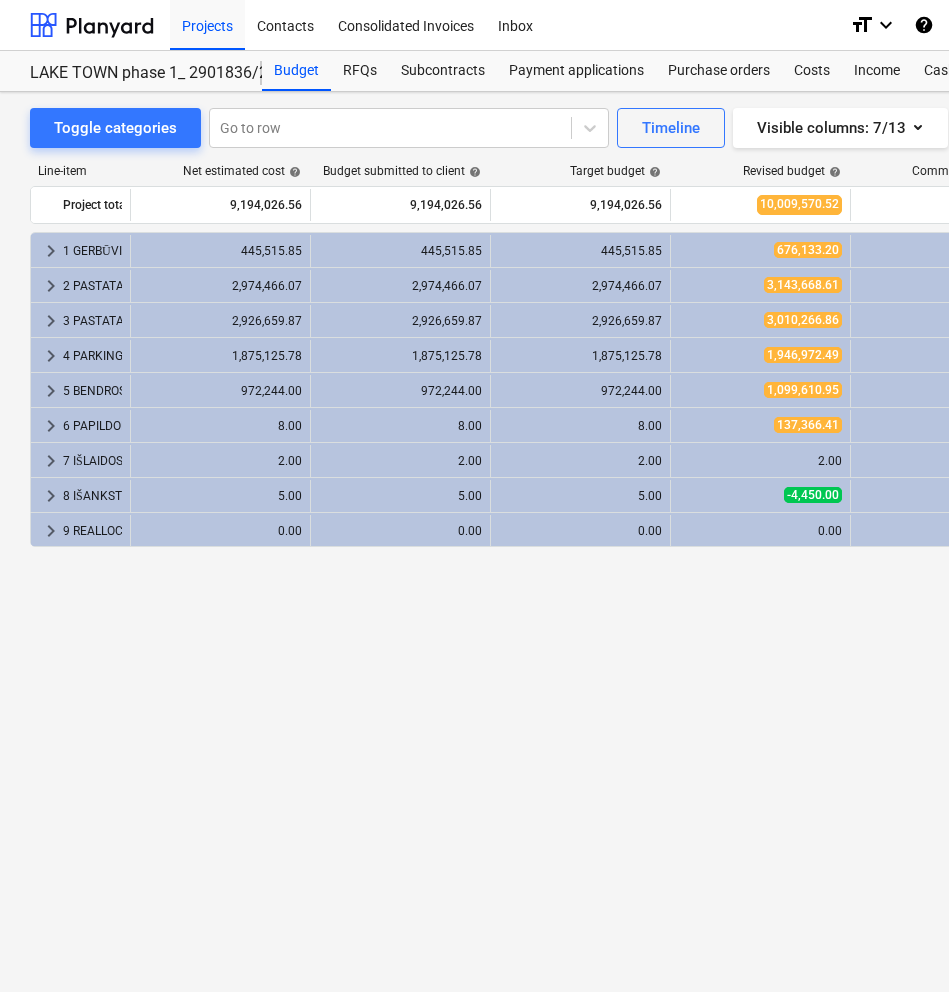 click on "keyboard_arrow_right 1 GERBŪVIS 445,515.85 445,515.85 445,515.85 676,133.20 663,826.37 98.18% 663,826.38 -230,617.35 -51.76% more_vert keyboard_arrow_right 2 PASTATAS N6 2,974,466.07 2,974,466.07 2,974,466.07 3,143,668.61 3,143,668.57 100.00% 3,143,668.55 -169,202.54 -5.69% more_vert keyboard_arrow_right 3 PASTATAS N7 2,926,659.87 2,926,659.87 2,926,659.87 3,010,266.86 3,010,266.79 100.00% 3,010,266.40 -83,606.99 -2.86% more_vert keyboard_arrow_right 4 PARKINGAS 1,875,125.78 1,875,125.78 1,875,125.78 1,946,972.49 1,946,972.46 100.00% 1,946,972.36 -71,846.72 -3.83% more_vert keyboard_arrow_right 5 BENDROSIOS STATYBVIETĖS IŠLAIDOS 972,244.00 972,244.00 972,244.00 1,099,610.95 1,099,610.89 100.00% 1,099,610.89 -127,366.95 -13.10% more_vert keyboard_arrow_right 6 PAPILDOMI PARDAVIMAI 8.00 8.00 8.00 137,366.41 137,366.41 100.00% 137,366.41 -137,358.41 -1,716,980.12% more_vert keyboard_arrow_right 7 IŠLAIDOS/RIZIKA NEĮTRAUKTI Į BIUDŽETĄ 2.00 2.00 2.00 2.00 0.00 0.00% 0.00 0.00 0.00% more_vert 5.00 5.00 5.00" at bounding box center (684, 585) 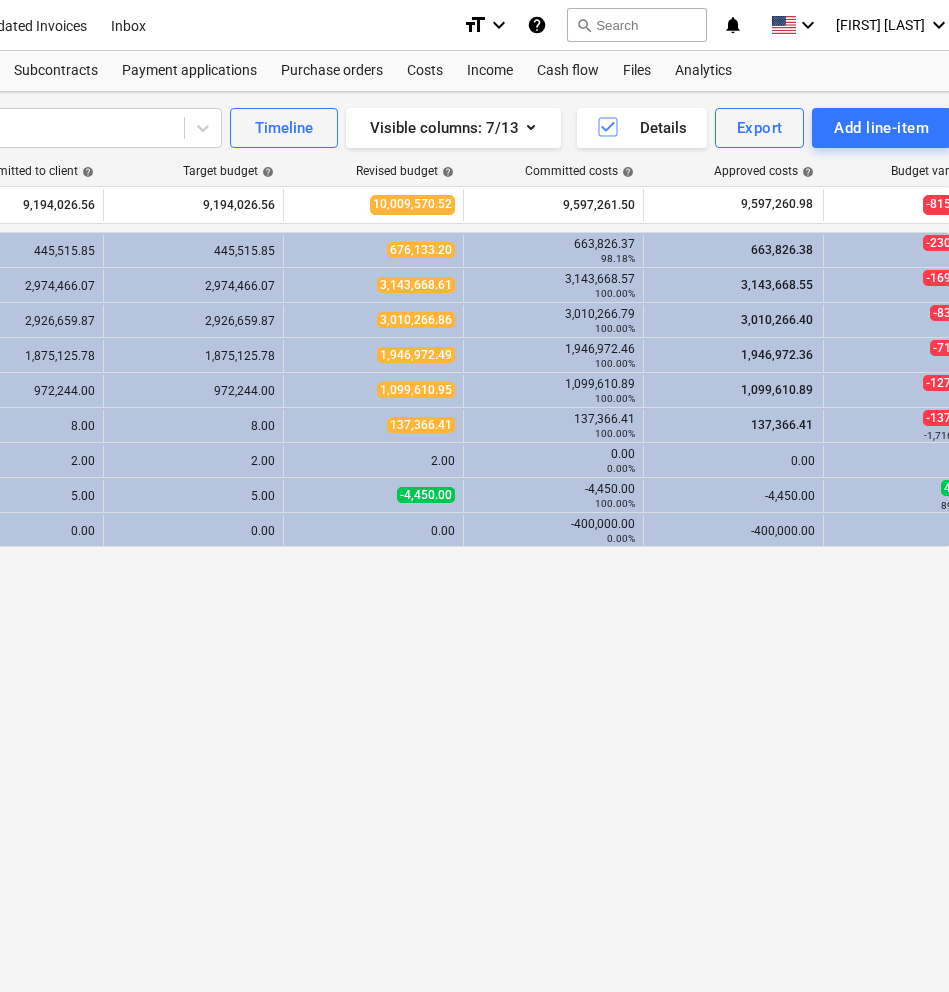drag, startPoint x: 510, startPoint y: 829, endPoint x: 645, endPoint y: 788, distance: 141.08862 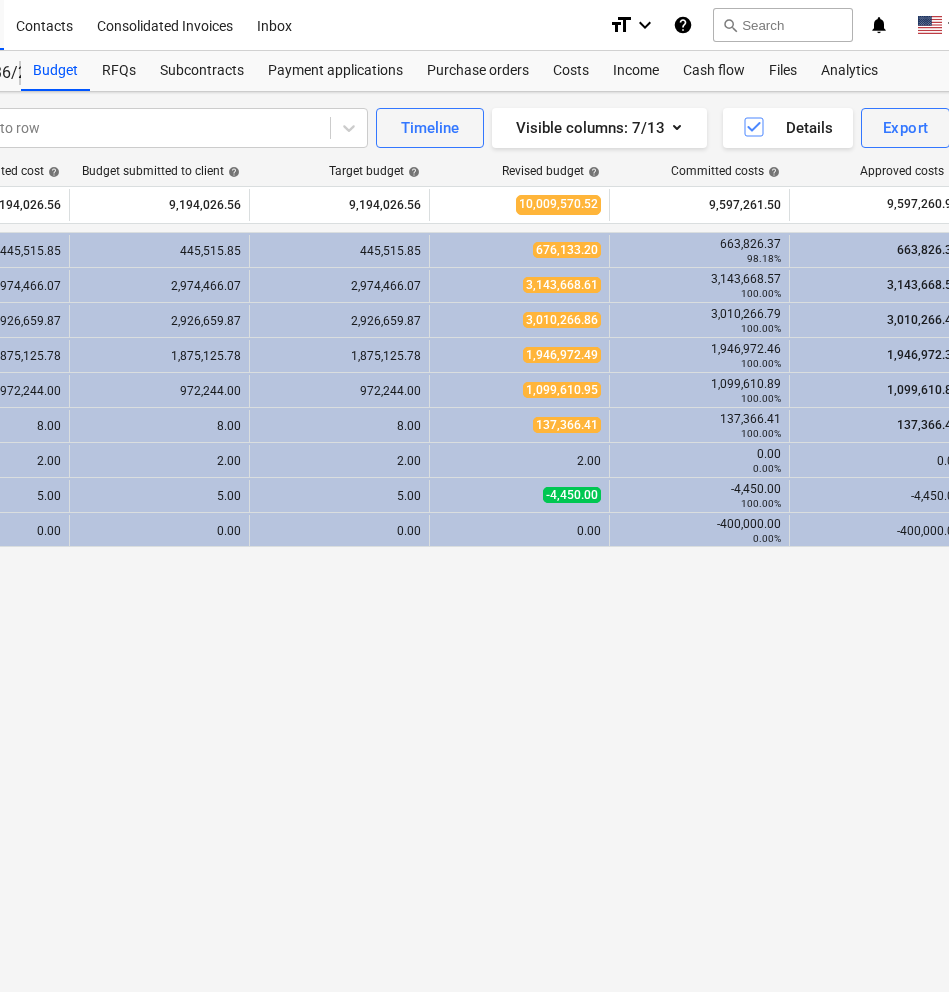 drag, startPoint x: 526, startPoint y: 780, endPoint x: 464, endPoint y: 793, distance: 63.348244 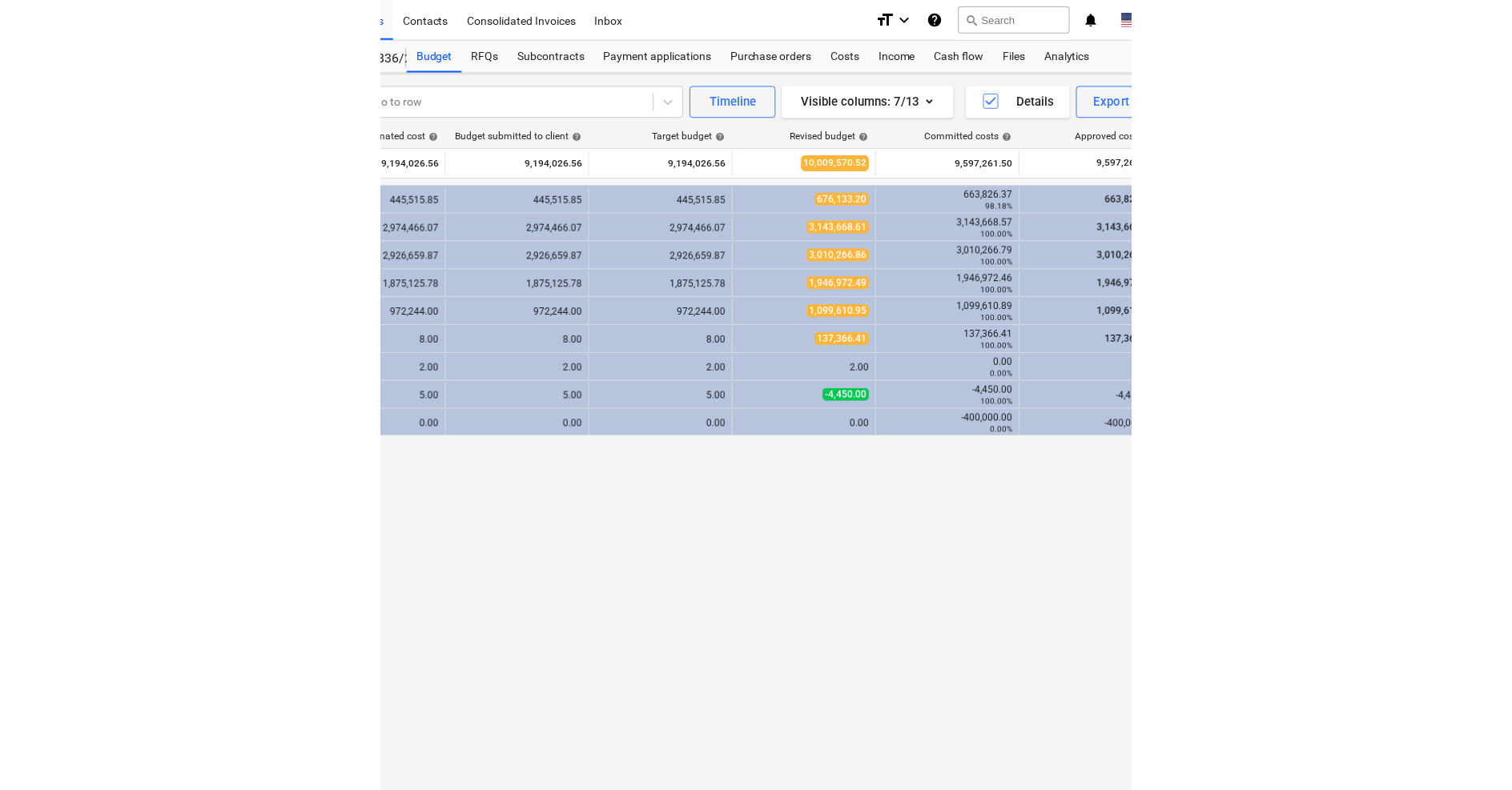 scroll, scrollTop: 0, scrollLeft: 0, axis: both 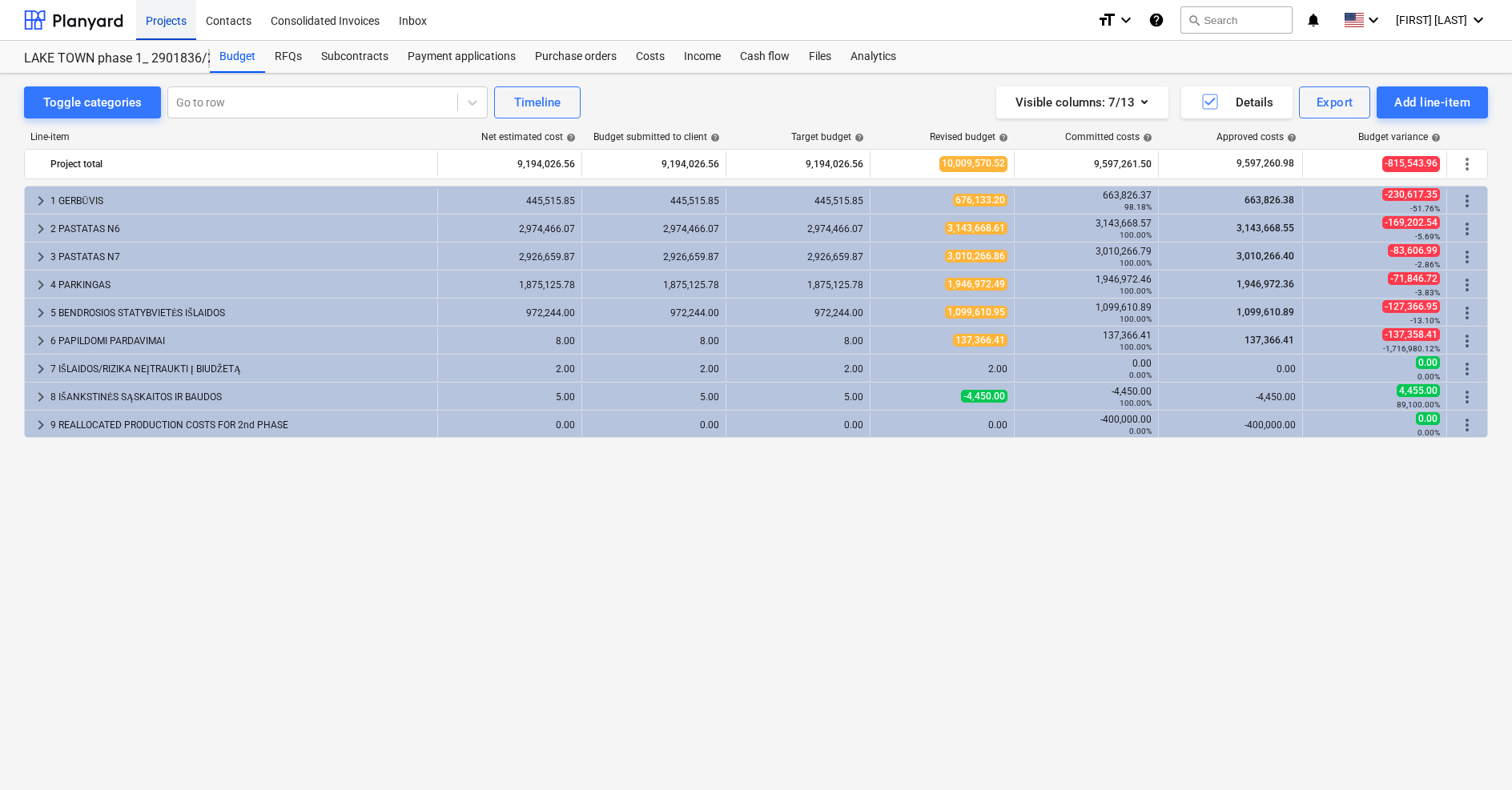 click on "Projects" at bounding box center (166, 19) 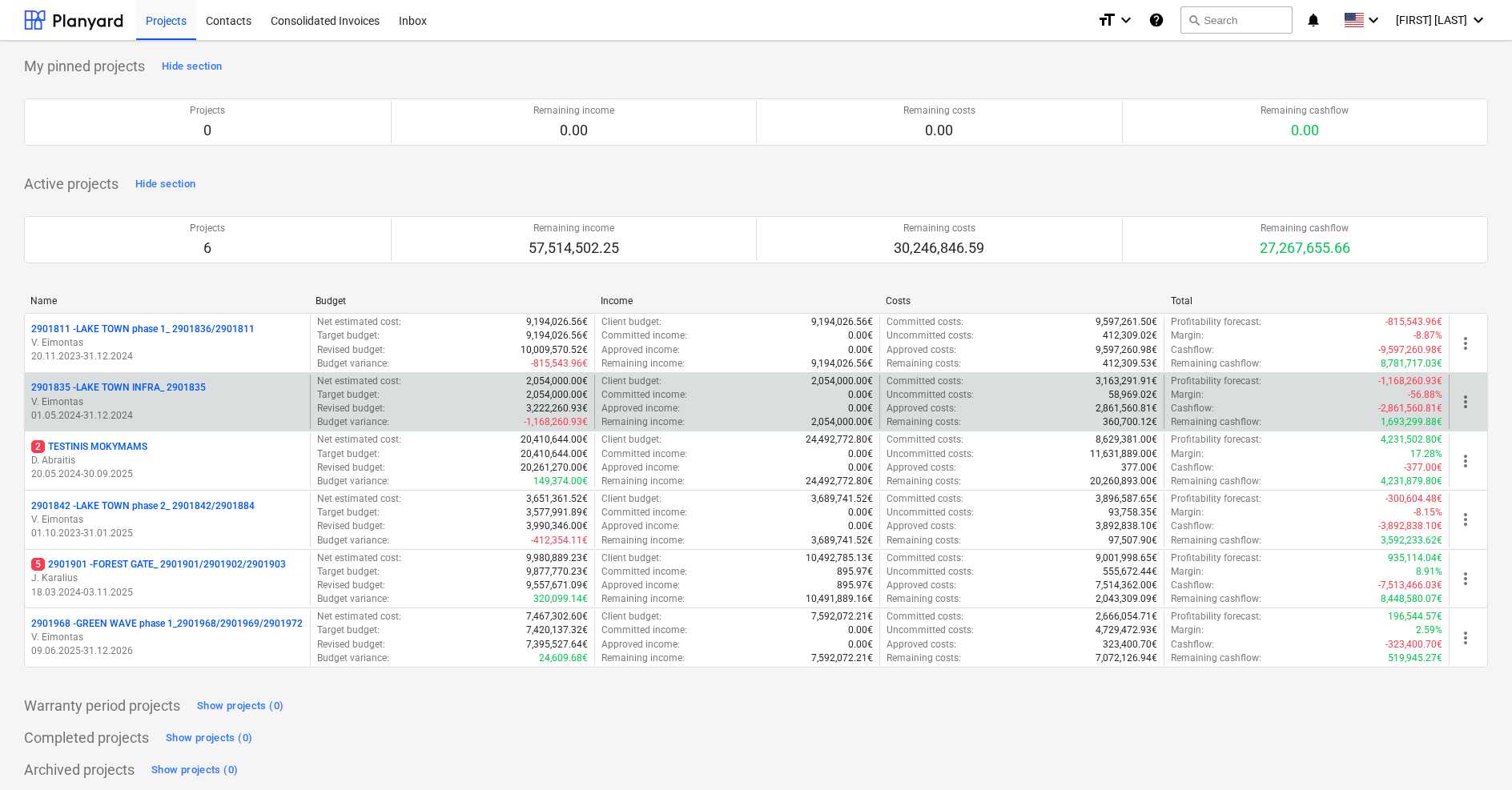 click on "V. Eimontas" at bounding box center (167, 402) 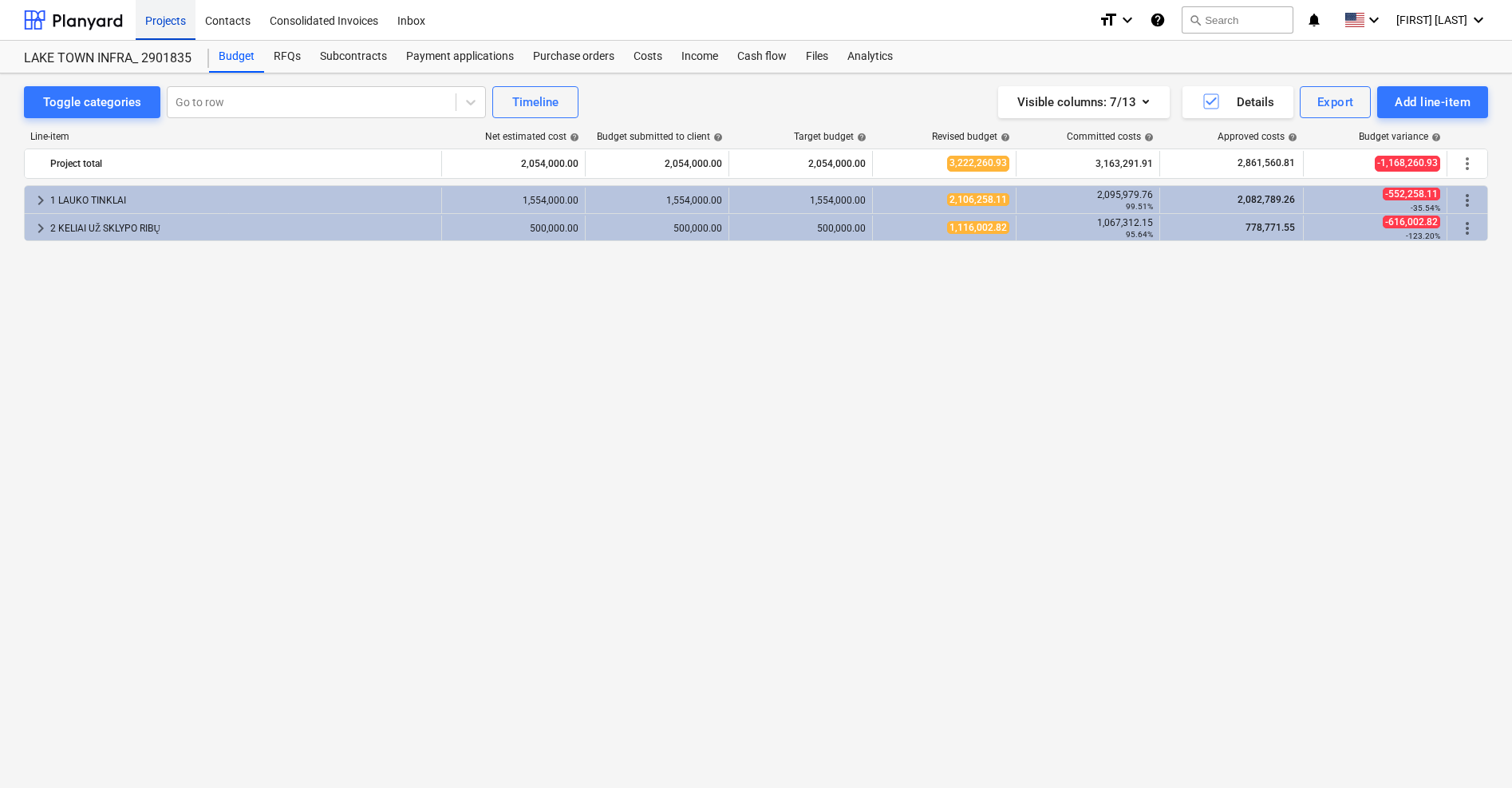 click on "Projects" at bounding box center [165, 19] 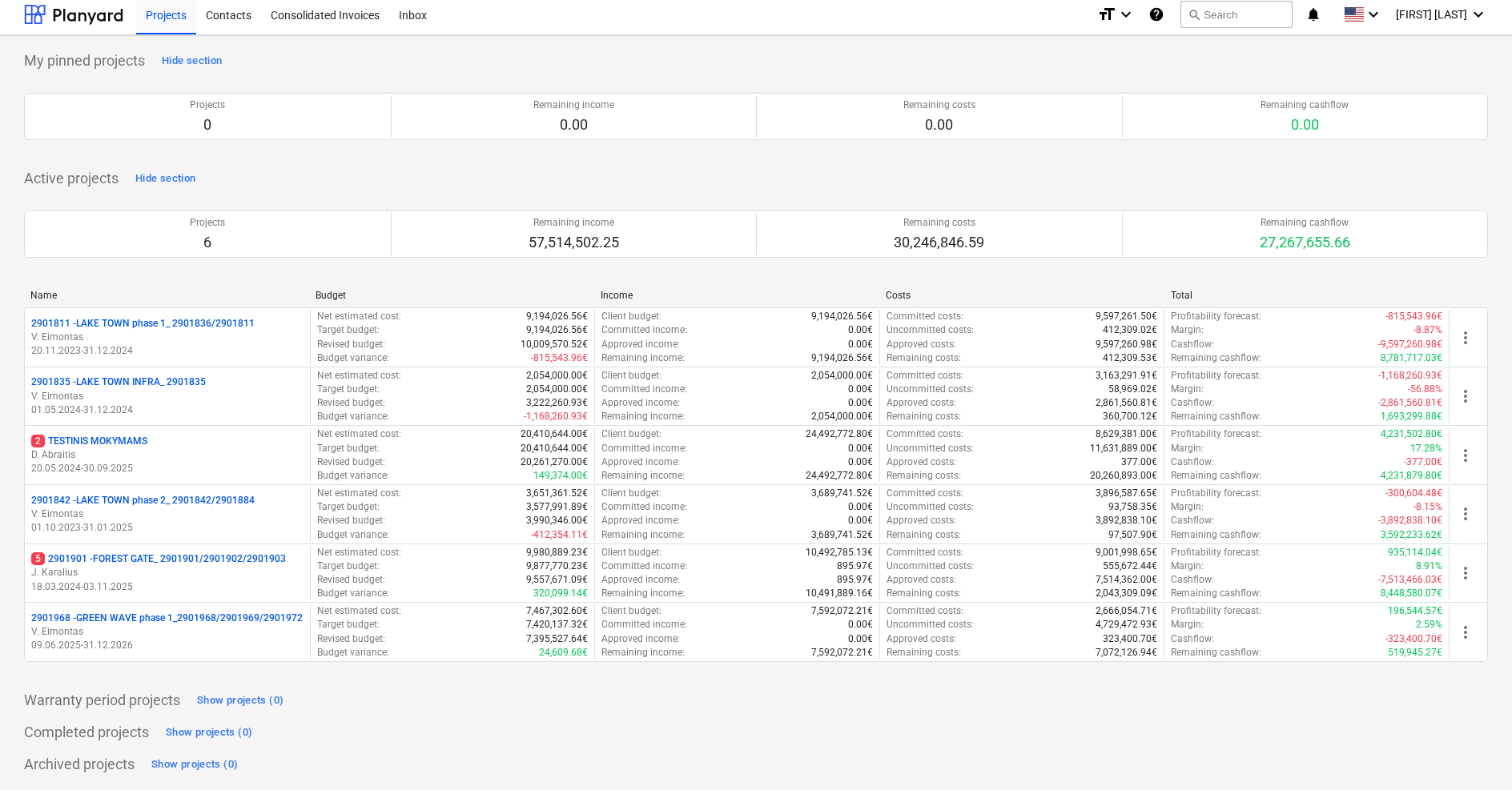 scroll, scrollTop: 0, scrollLeft: 0, axis: both 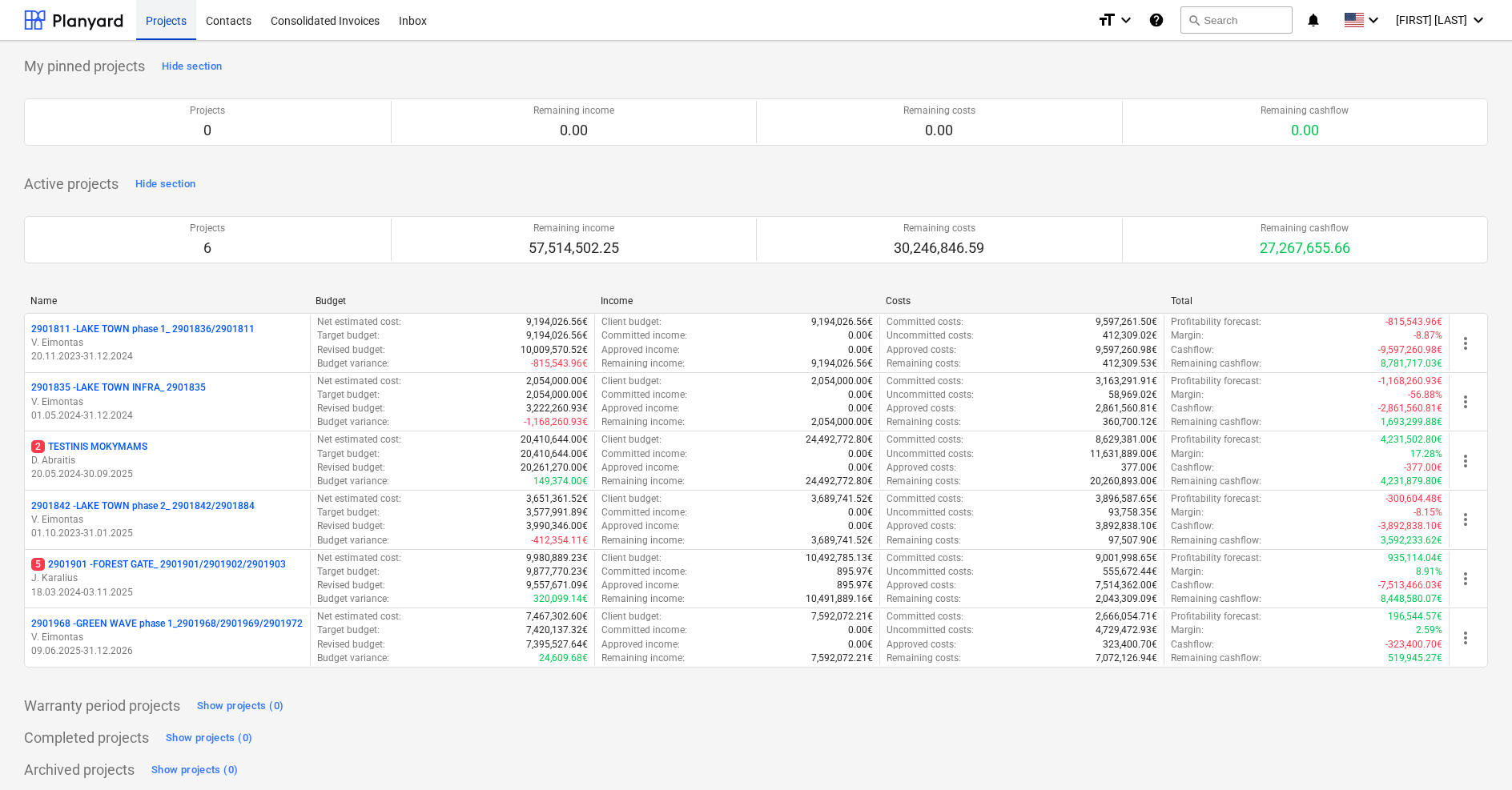 click on "Projects" at bounding box center (166, 19) 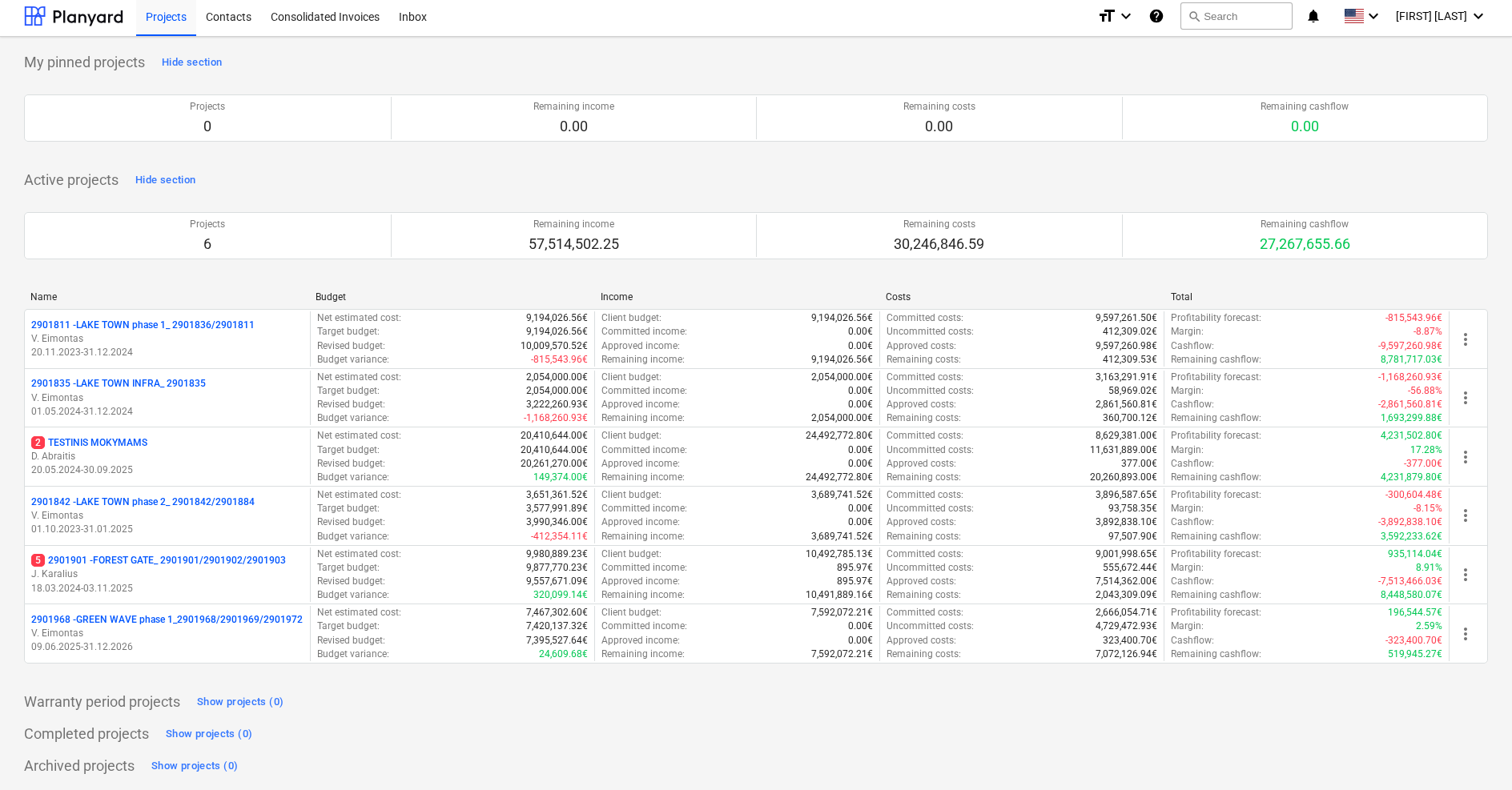 scroll, scrollTop: 6, scrollLeft: 0, axis: vertical 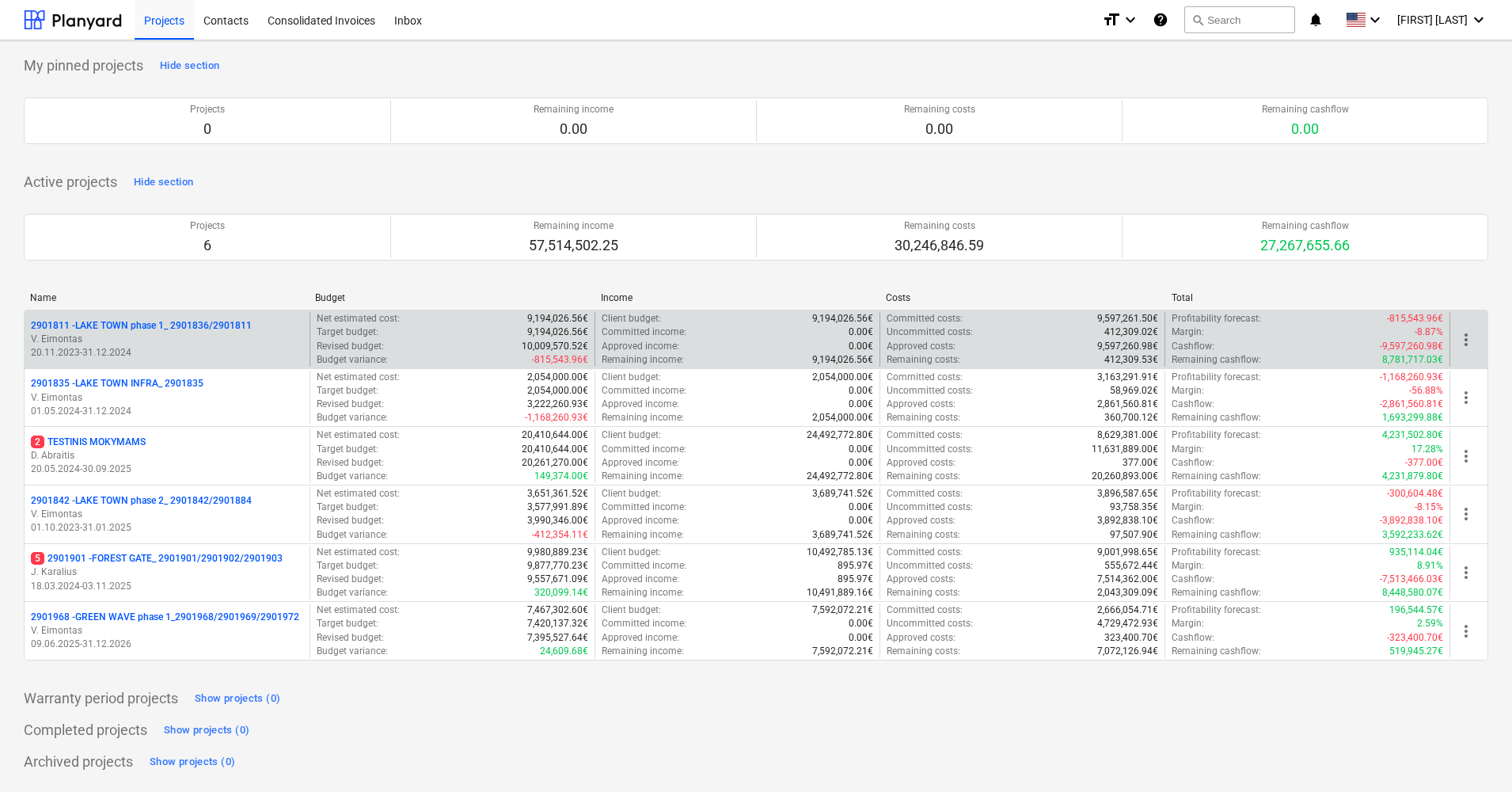 click on "V. Eimontas" at bounding box center (167, 339) 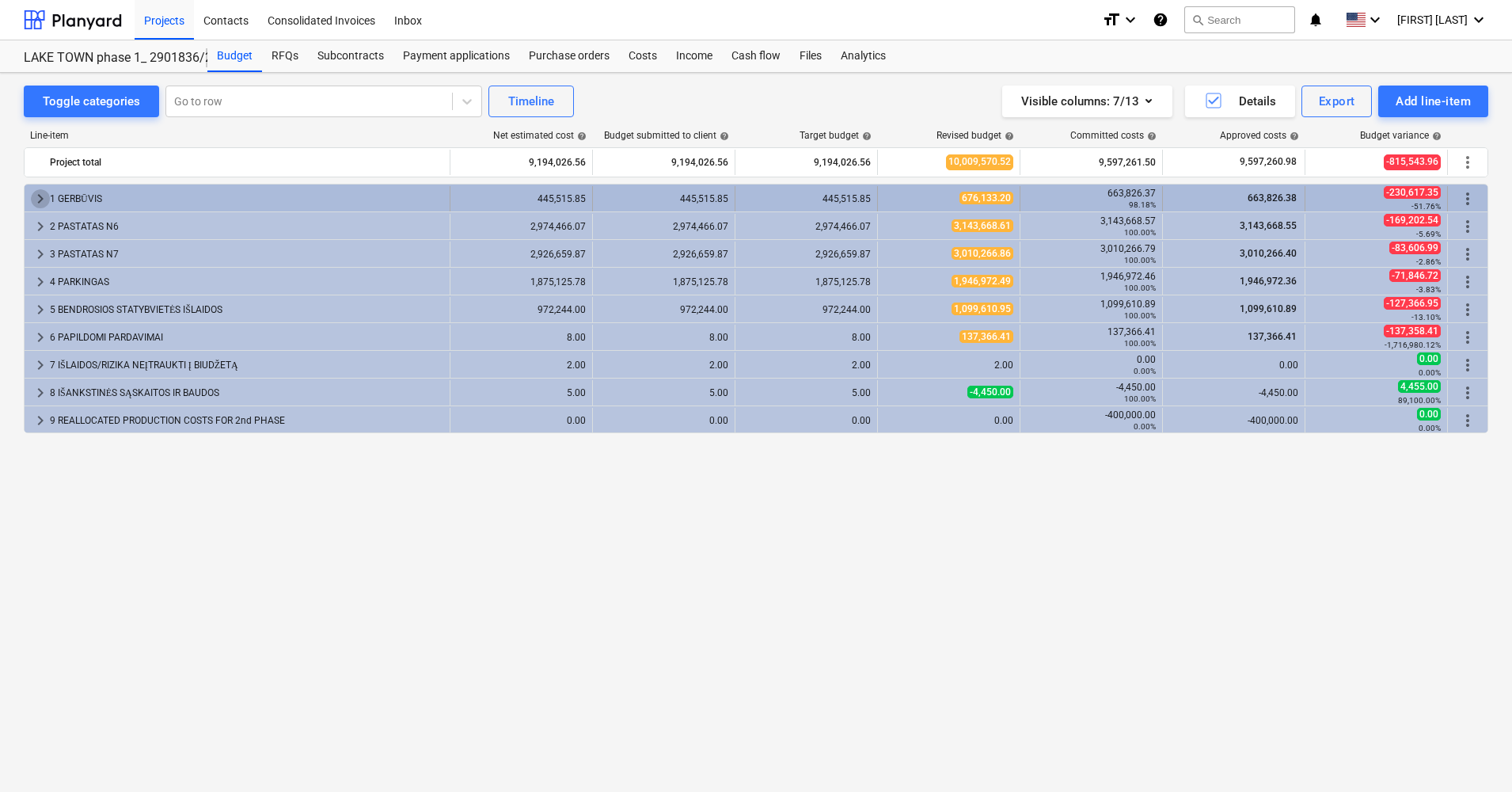 click on "keyboard_arrow_right" at bounding box center [40, 199] 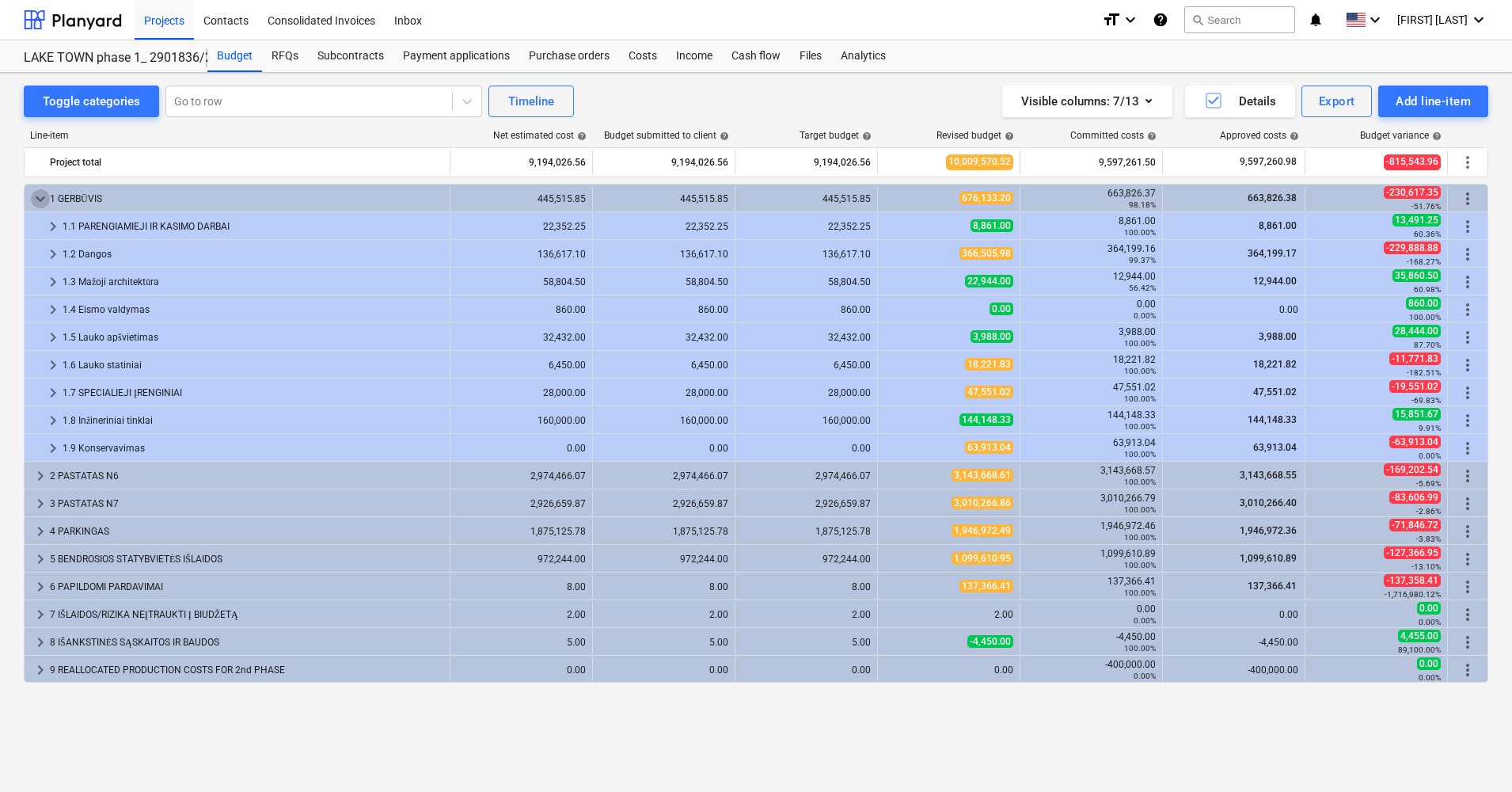 click on "keyboard_arrow_down" at bounding box center [40, 199] 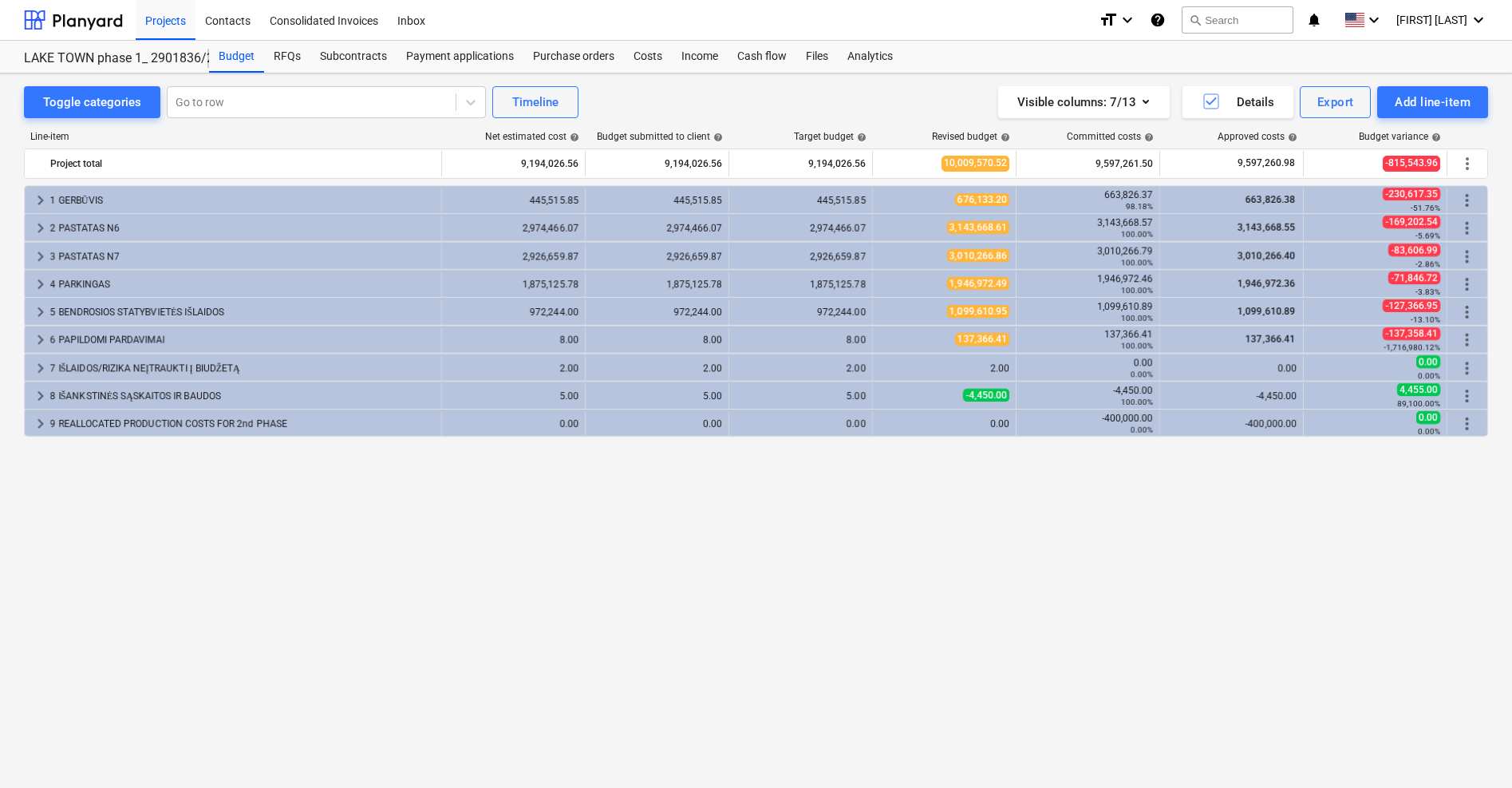 click on "Toggle categories Go to row Timeline Visible columns :   7/13 Details Export Add line-item Line-item Net estimated cost help Budget submitted to client help Target budget help Revised budget help Committed costs help Approved costs help Budget variance help Project total 9,194,026.56 9,194,026.56 9,194,026.56 10,009,570.52 9,597,261.50 9,597,260.98 -815,543.96 more_vert keyboard_arrow_right 1 GERBŪVIS 445,515.85 445,515.85 445,515.85 676,133.20 663,826.37 98.18% 663,826.38 -230,617.35 -51.76% more_vert keyboard_arrow_right 2 PASTATAS N6 2,974,466.07 2,974,466.07 2,974,466.07 3,143,668.61 3,143,668.57 100.00% 3,143,668.55 -169,202.54 -5.69% more_vert keyboard_arrow_right 3 PASTATAS N7 2,926,659.87 2,926,659.87 2,926,659.87 3,010,266.86 3,010,266.79 100.00% 3,010,266.40 -83,606.99 -2.86% more_vert keyboard_arrow_right 4 PARKINGAS 1,875,125.78 1,875,125.78 1,875,125.78 1,946,972.49 1,946,972.46 100.00% 1,946,972.36 -71,846.72 -3.83% more_vert keyboard_arrow_right 5 BENDROSIOS STATYBVIETĖS IŠLAIDOS 972,244.00" at bounding box center [756, 414] 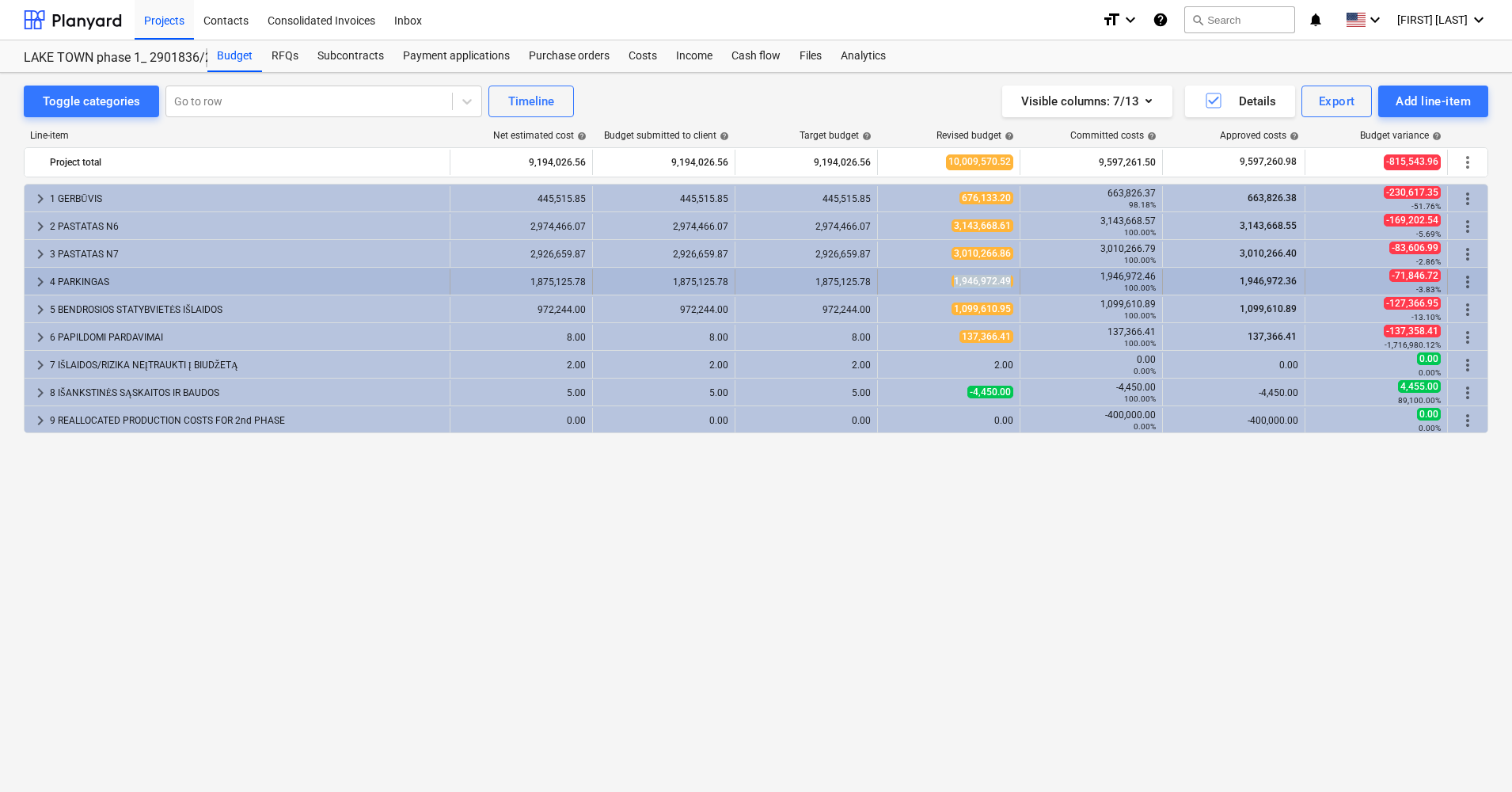 drag, startPoint x: 938, startPoint y: 280, endPoint x: 1016, endPoint y: 275, distance: 78.16009 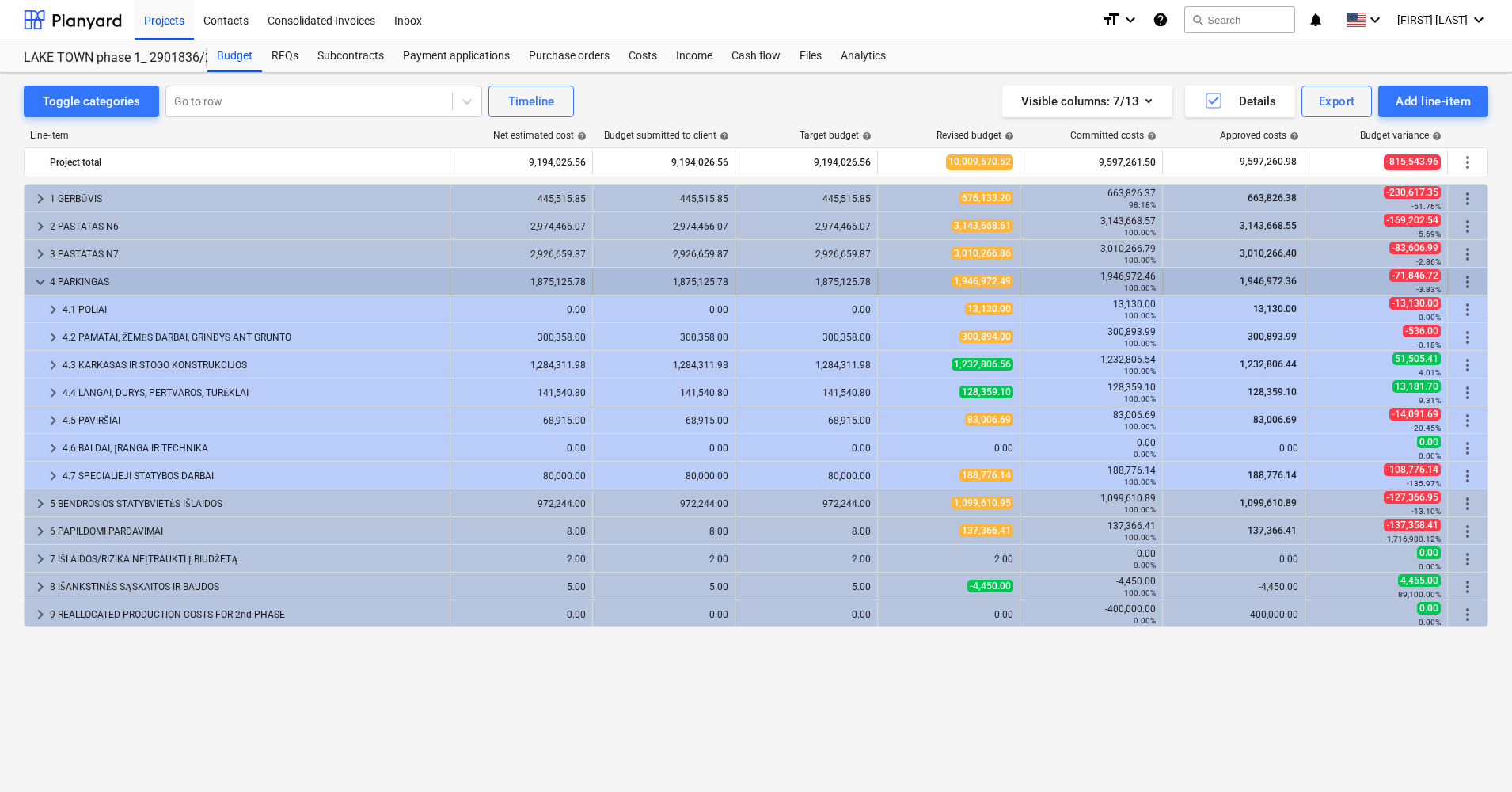 copy on "1,946,972.49" 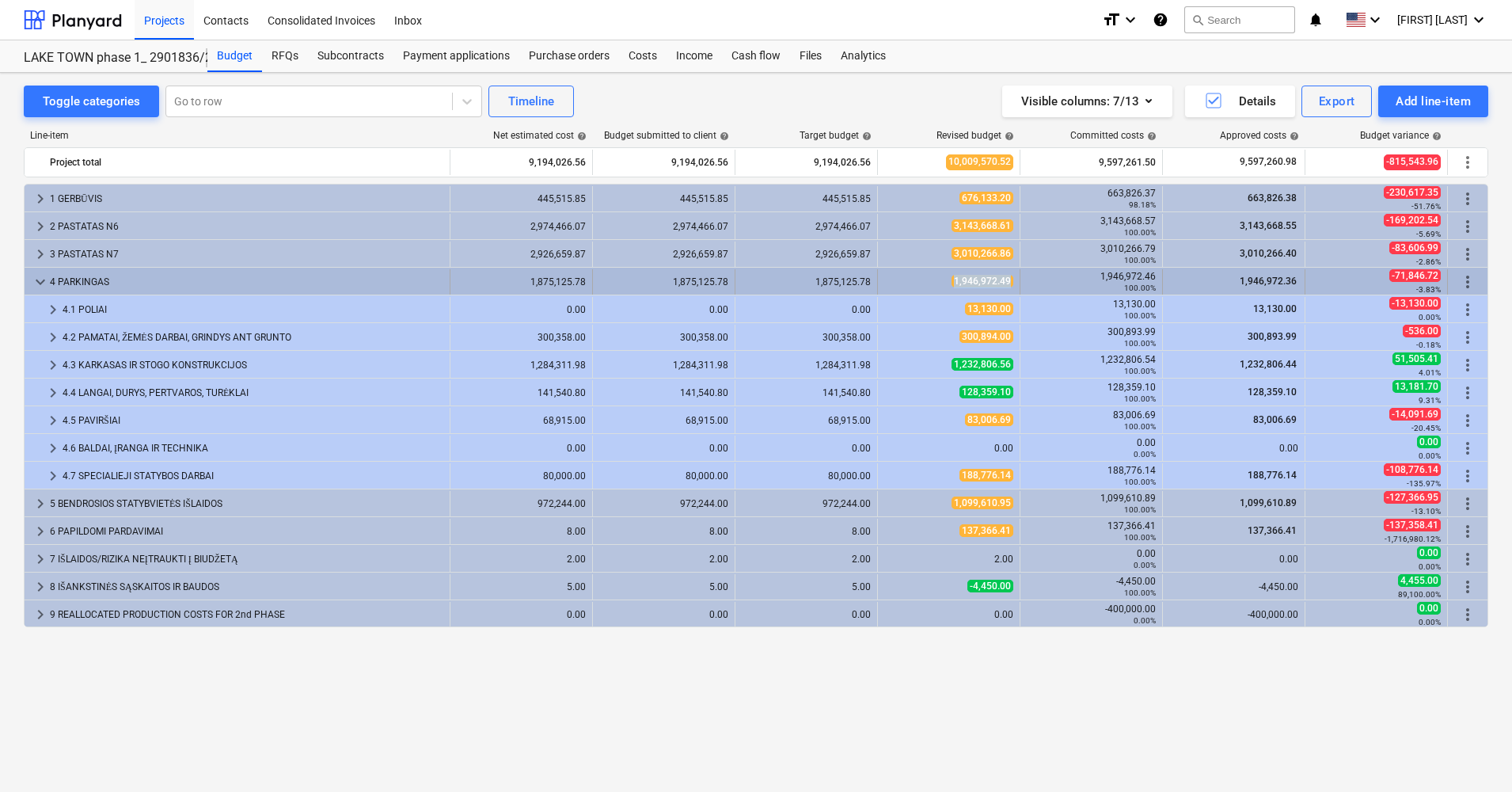 drag, startPoint x: 946, startPoint y: 275, endPoint x: 1012, endPoint y: 275, distance: 66 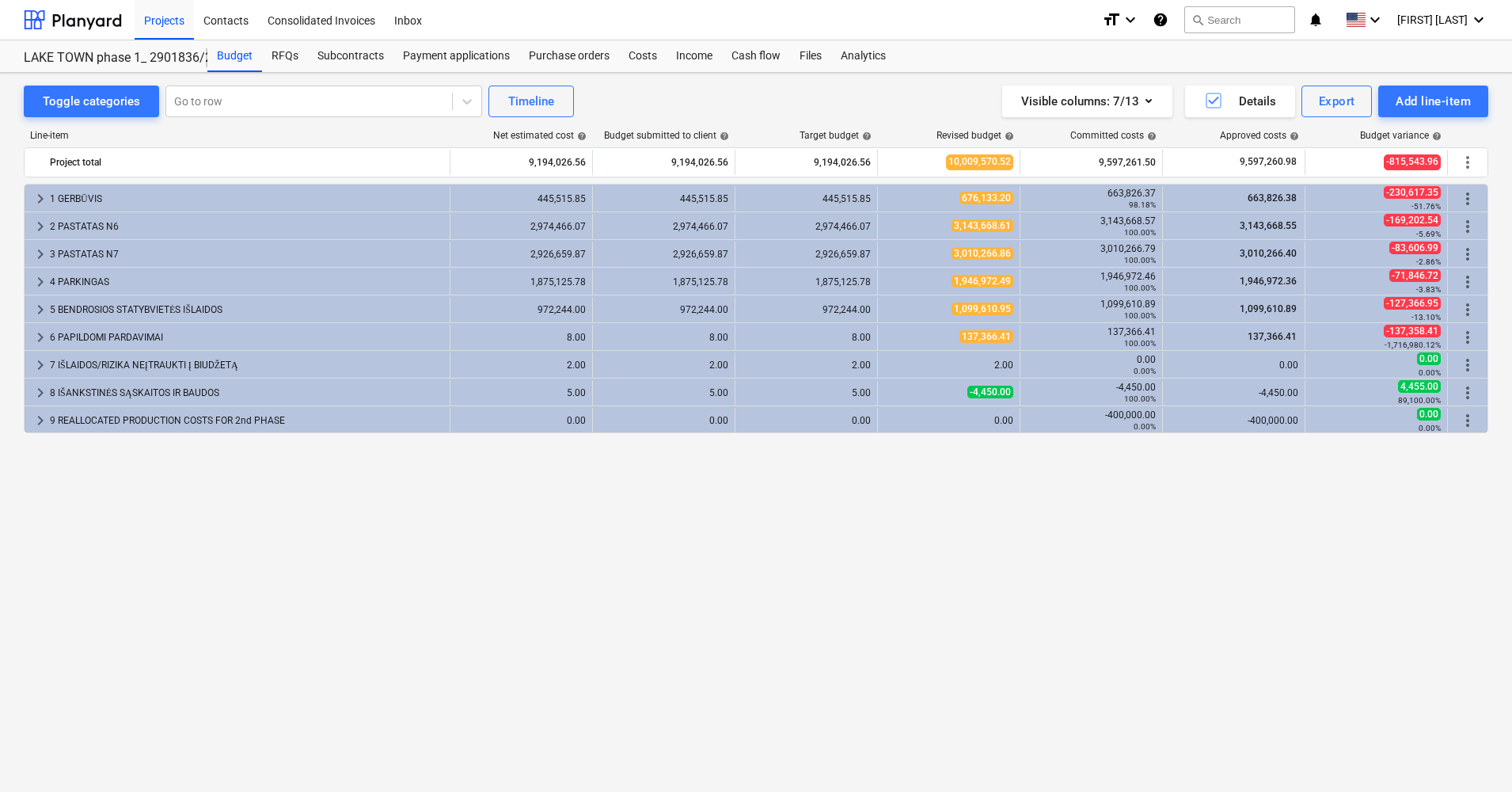 click on "2 PASTATAS N6" at bounding box center (246, 227) 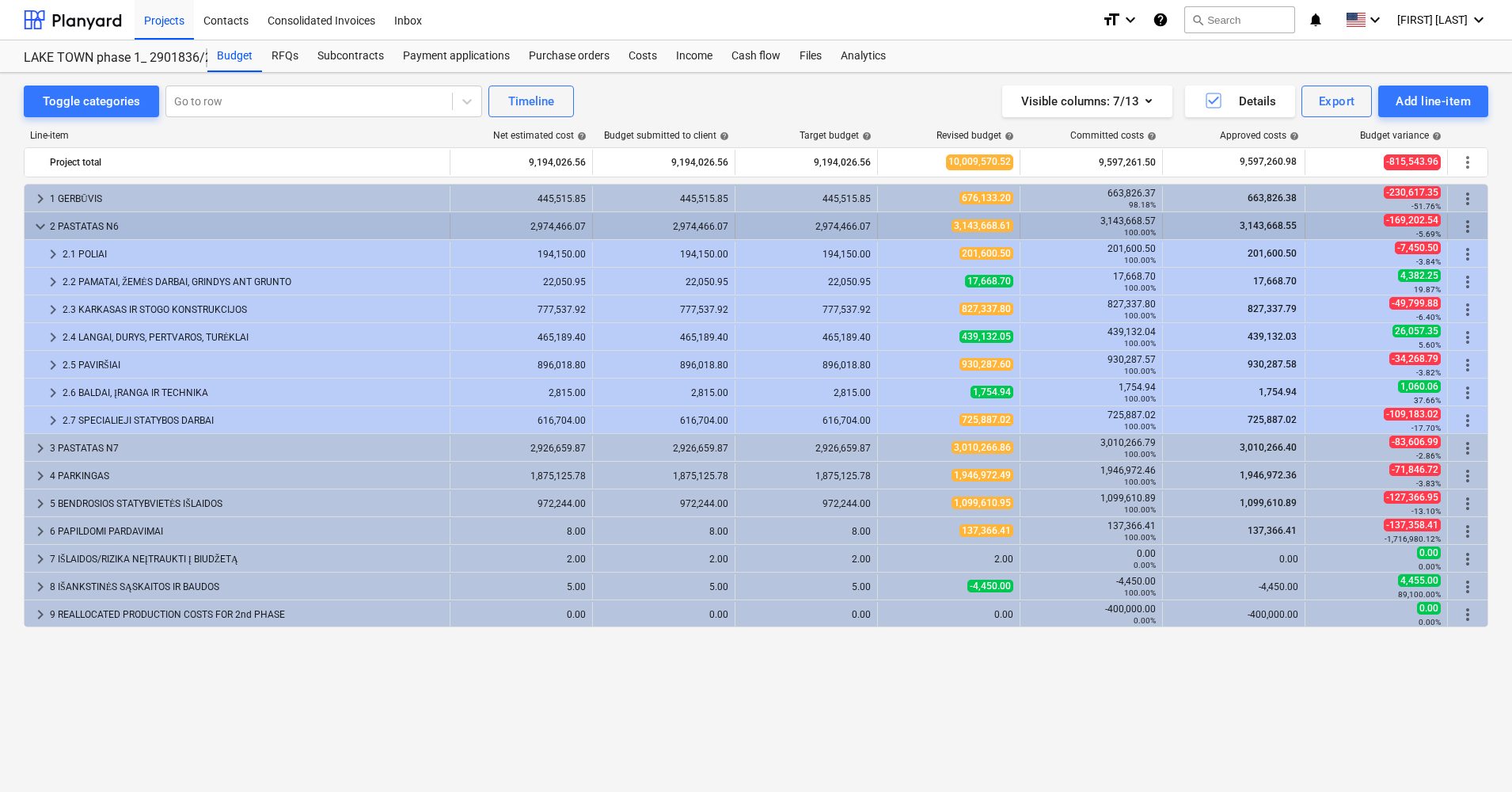 click on "keyboard_arrow_down" at bounding box center [40, 227] 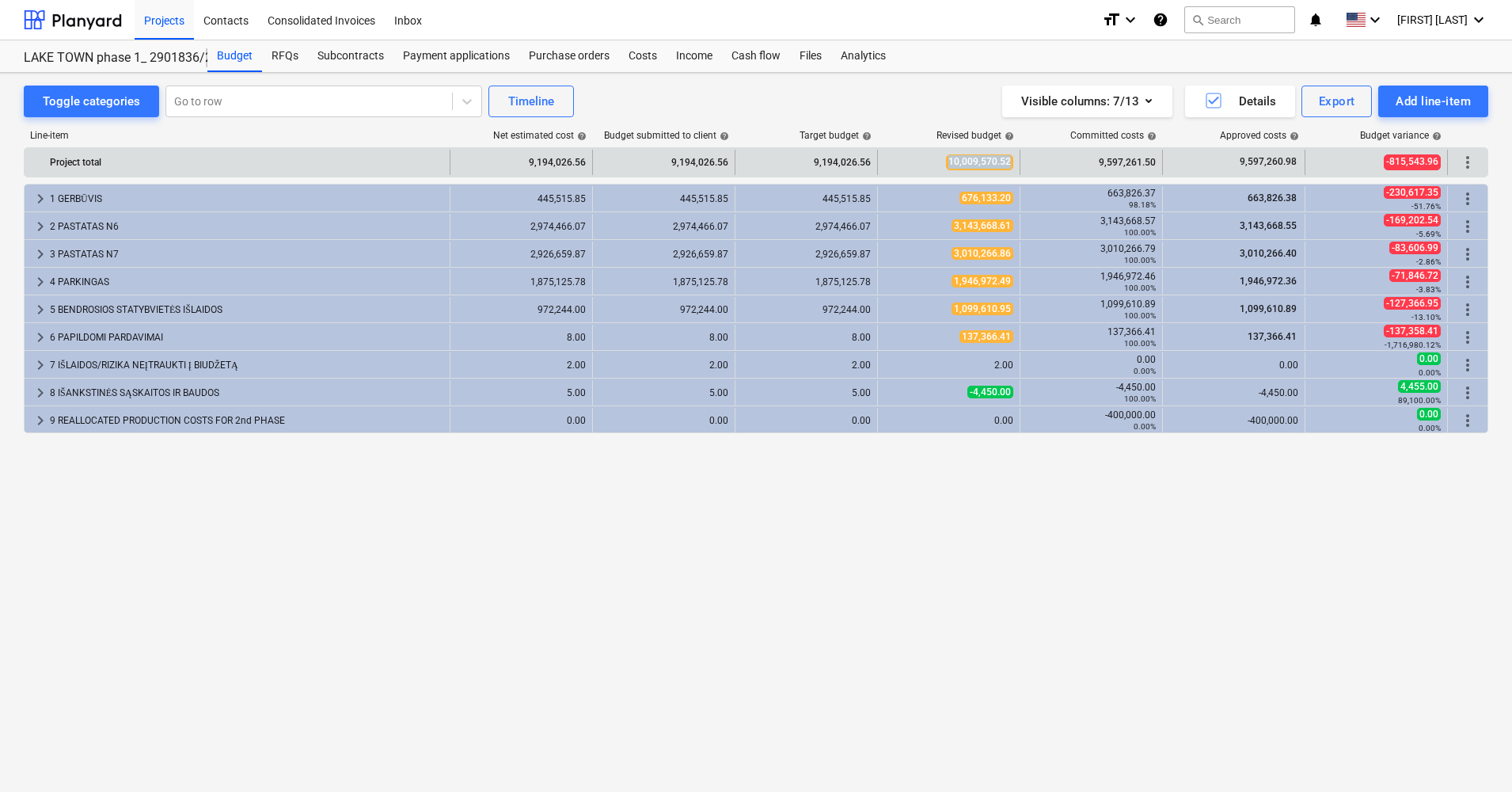 drag, startPoint x: 938, startPoint y: 157, endPoint x: 1010, endPoint y: 159, distance: 72.02777 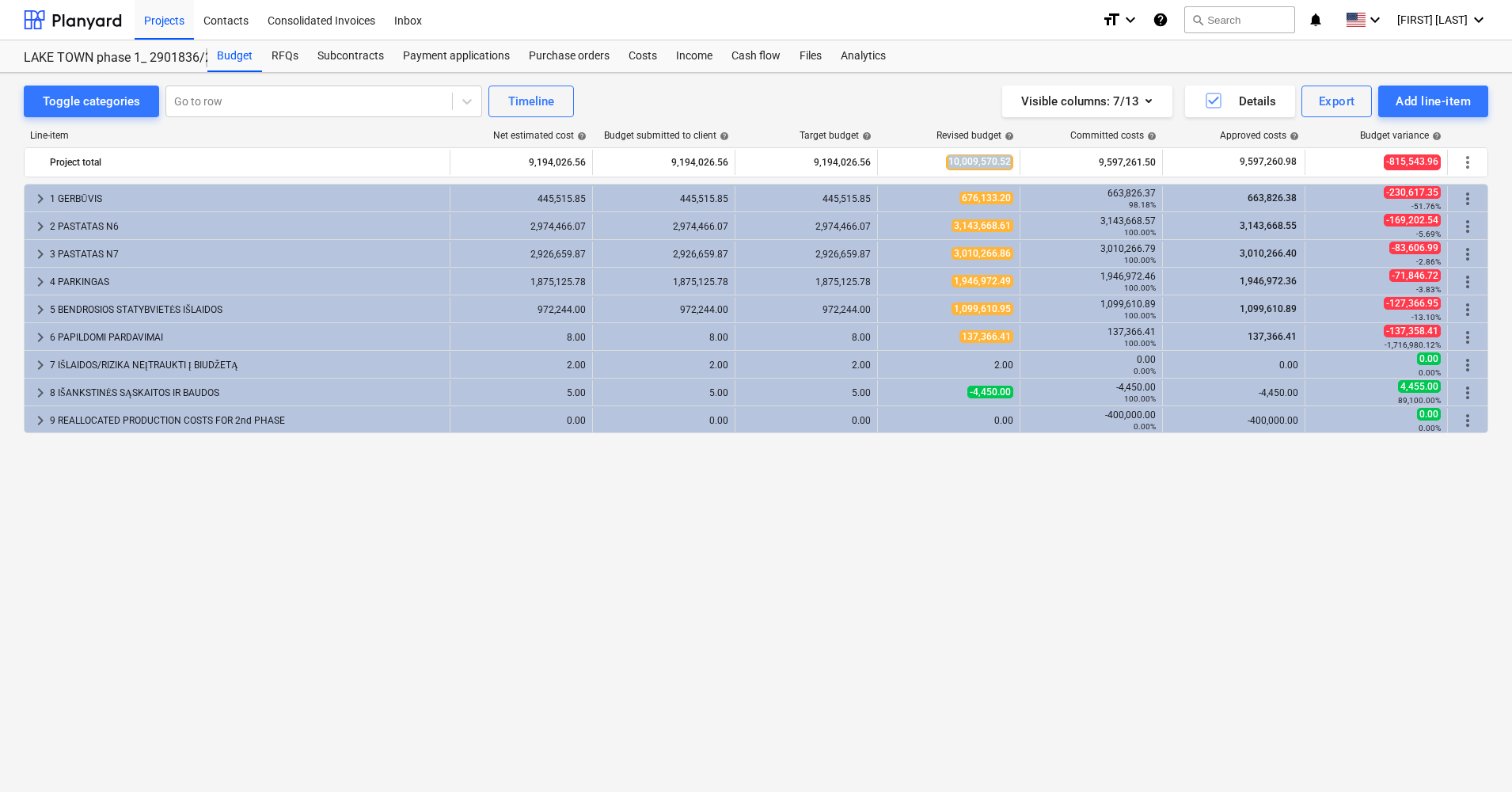 copy on "10,009,570.52" 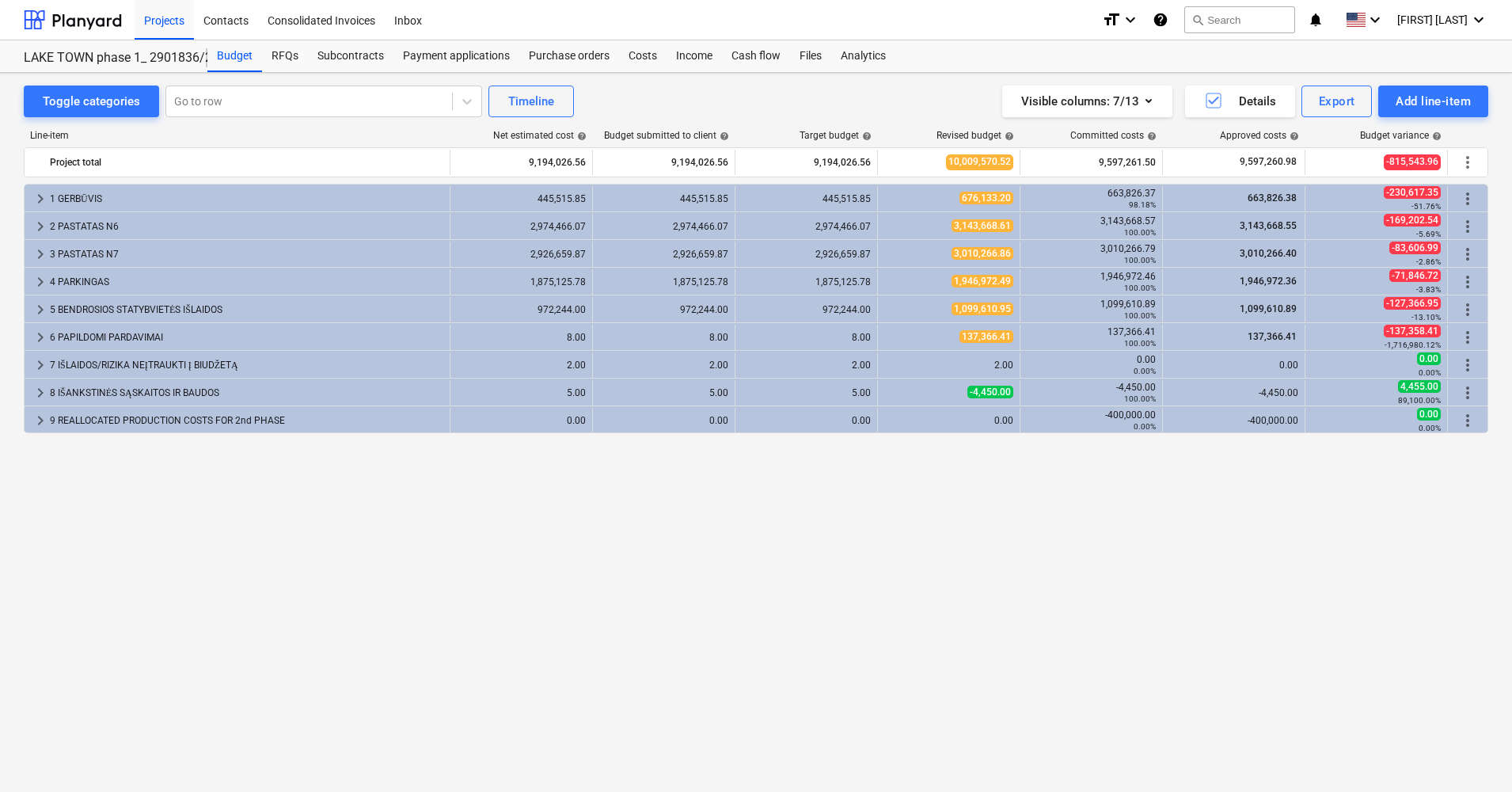 click on "keyboard_arrow_right 1 GERBŪVIS 445,515.85 445,515.85 445,515.85 676,133.20 663,826.37 98.18% 663,826.38 -230,617.35 -51.76% more_vert keyboard_arrow_right 2 PASTATAS N6 2,974,466.07 2,974,466.07 2,974,466.07 3,143,668.61 3,143,668.57 100.00% 3,143,668.55 -169,202.54 -5.69% more_vert keyboard_arrow_right 3 PASTATAS N7 2,926,659.87 2,926,659.87 2,926,659.87 3,010,266.86 3,010,266.79 100.00% 3,010,266.40 -83,606.99 -2.86% more_vert keyboard_arrow_right 4 PARKINGAS 1,875,125.78 1,875,125.78 1,875,125.78 1,946,972.49 1,946,972.46 100.00% 1,946,972.36 -71,846.72 -3.83% more_vert keyboard_arrow_right 5 BENDROSIOS STATYBVIETĖS IŠLAIDOS 972,244.00 972,244.00 972,244.00 1,099,610.95 1,099,610.89 100.00% 1,099,610.89 -127,366.95 -13.10% more_vert keyboard_arrow_right 6 PAPILDOMI PARDAVIMAI 8.00 8.00 8.00 137,366.41 137,366.41 100.00% 137,366.41 -137,358.41 -1,716,980.12% more_vert keyboard_arrow_right 7 IŠLAIDOS/RIZIKA NEĮTRAUKTI Į BIUDŽETĄ 2.00 2.00 2.00 2.00 0.00 0.00% 0.00 0.00 0.00% more_vert 5.00 5.00 5.00" at bounding box center (756, 455) 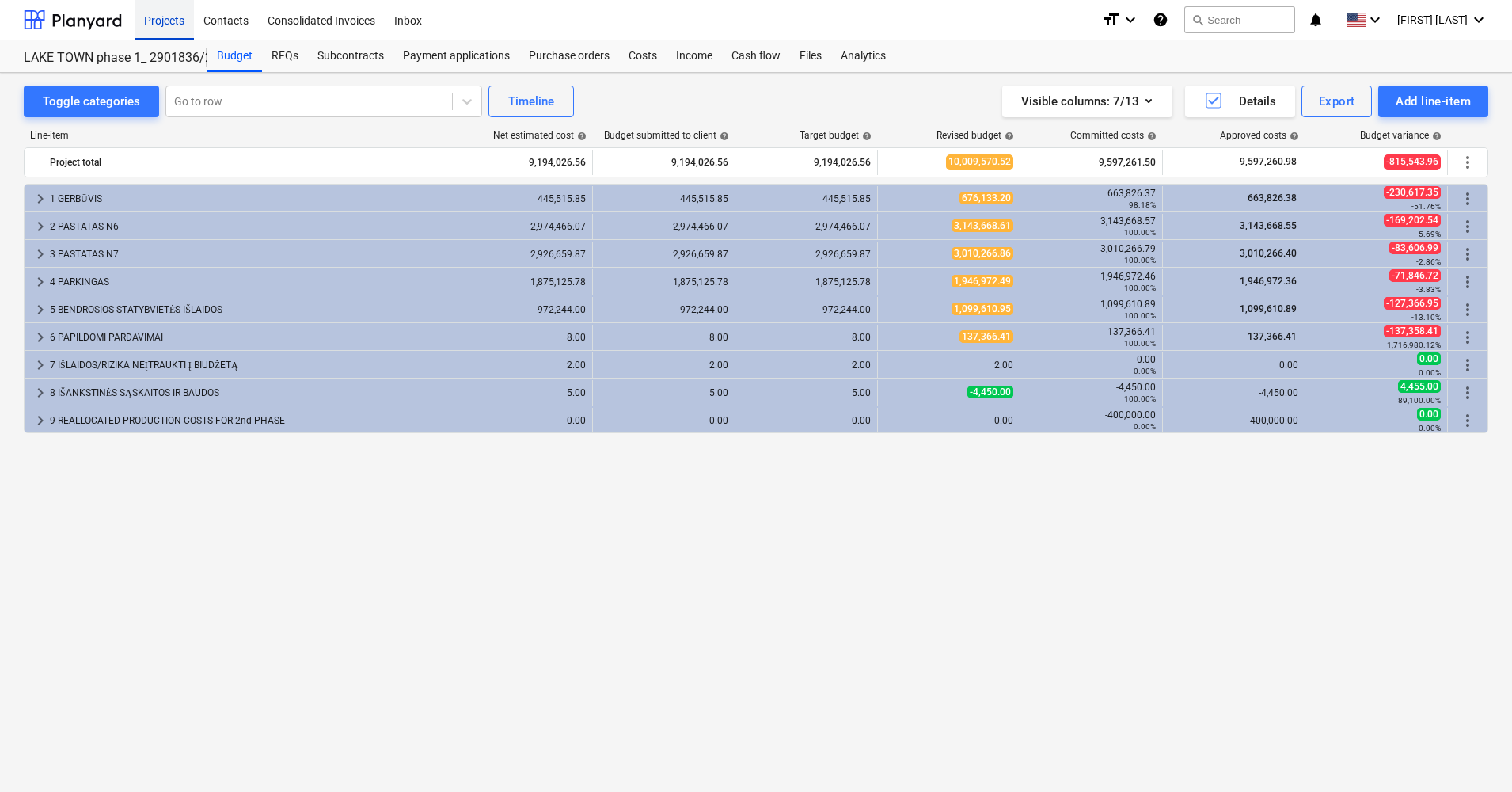 click on "Projects" at bounding box center [164, 19] 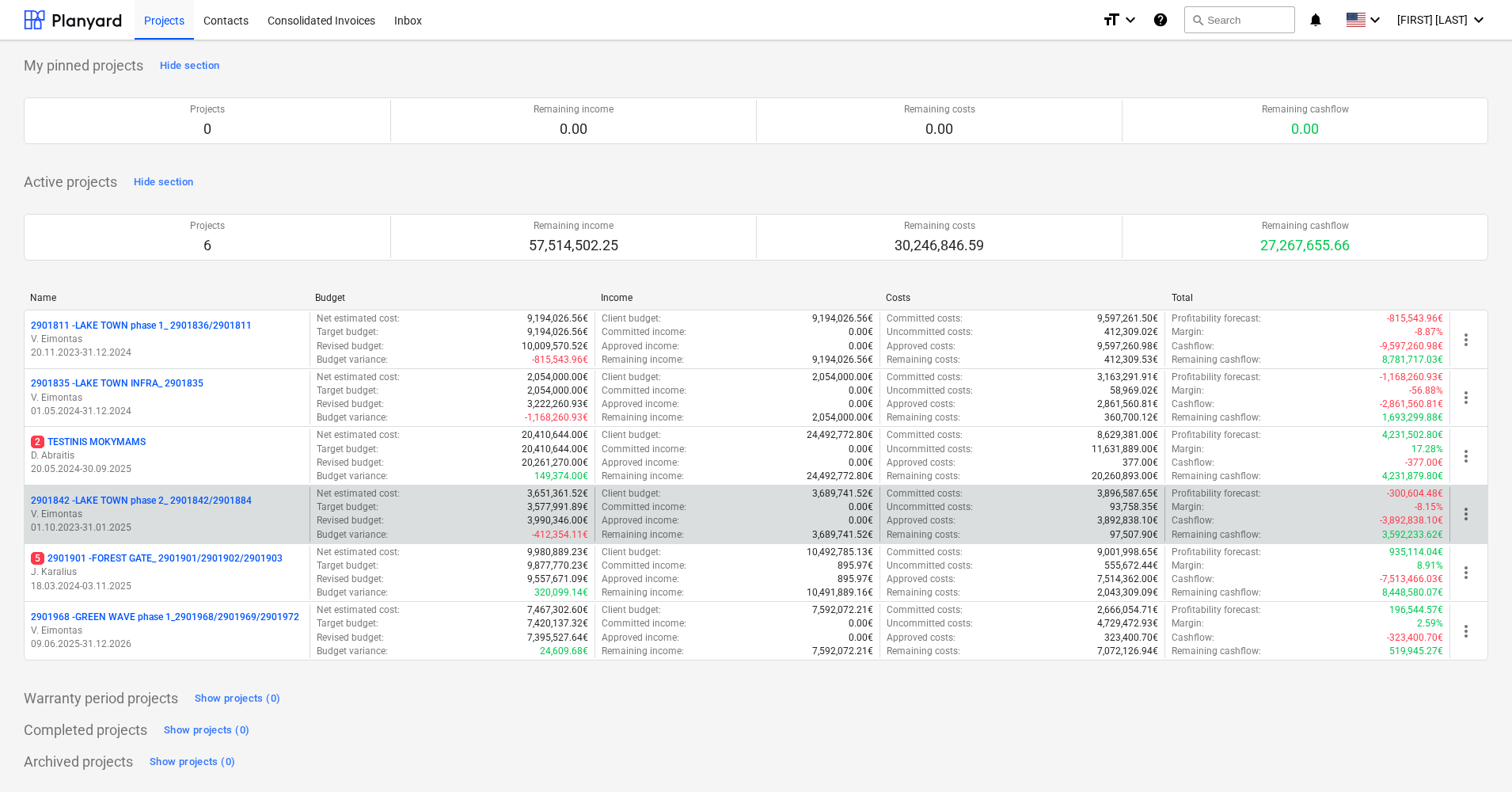 click on "01.10.2023 - 31.01.2025" at bounding box center (167, 527) 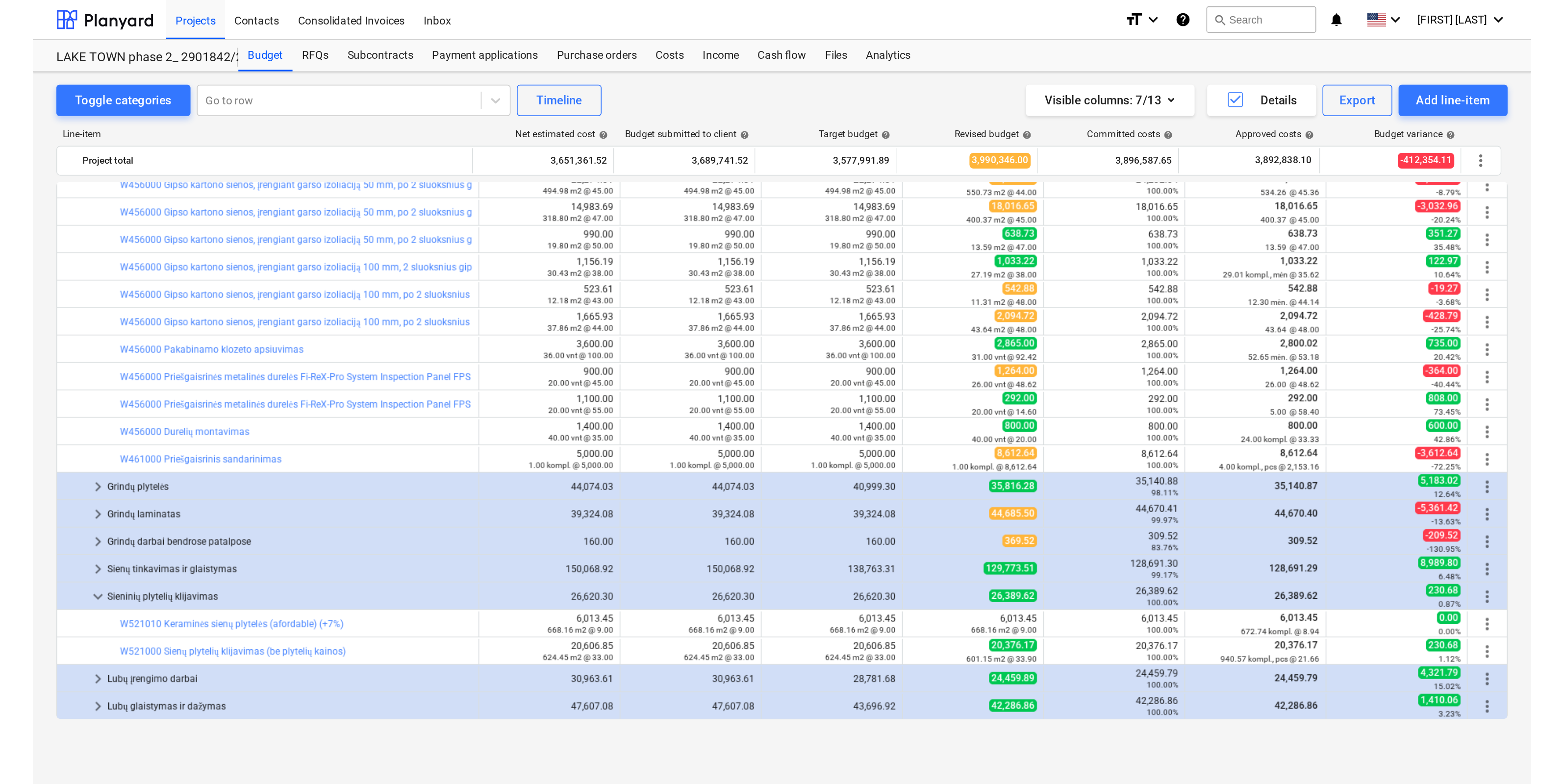 scroll, scrollTop: 0, scrollLeft: 0, axis: both 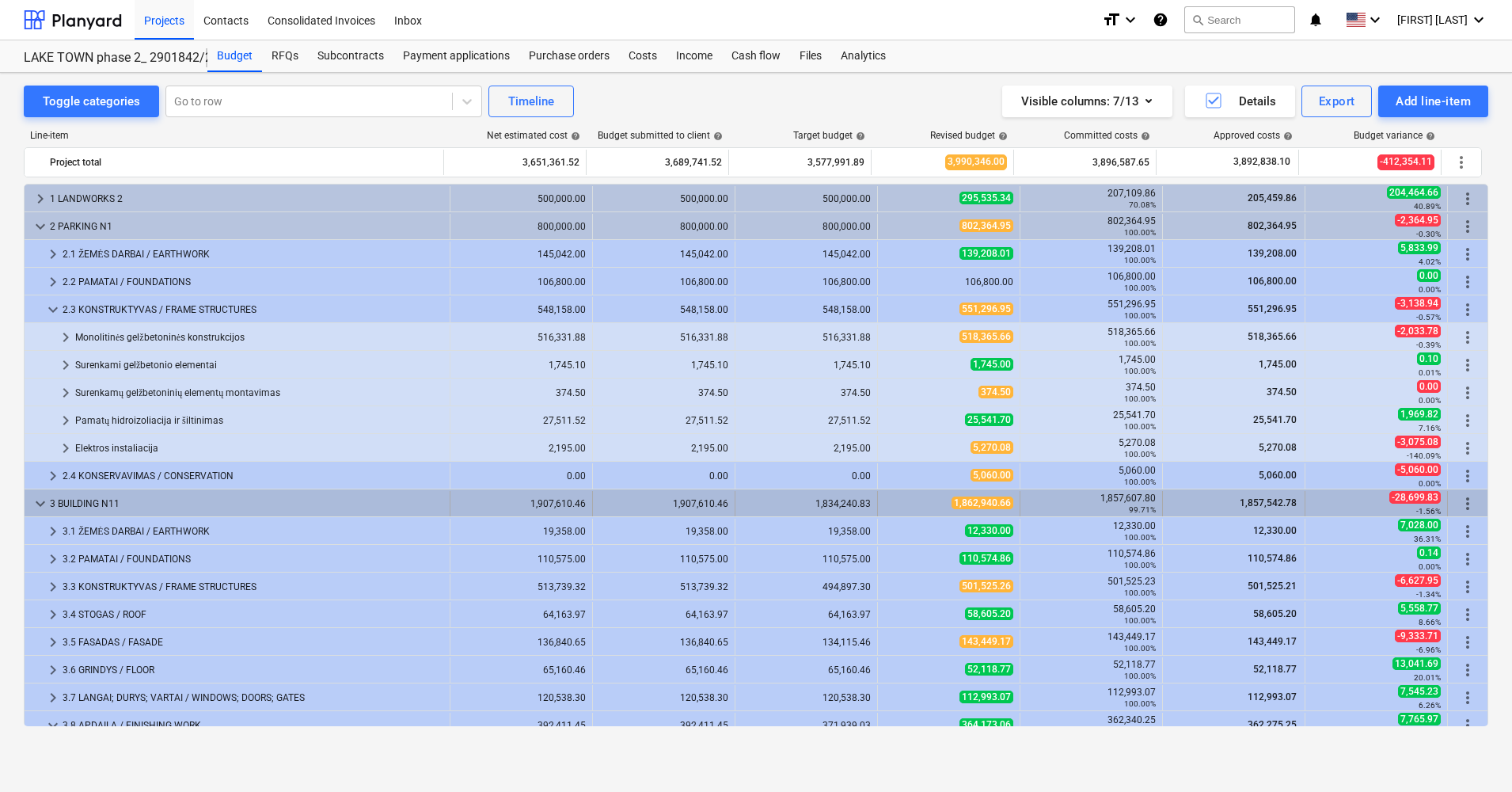 click on "keyboard_arrow_down" at bounding box center [40, 504] 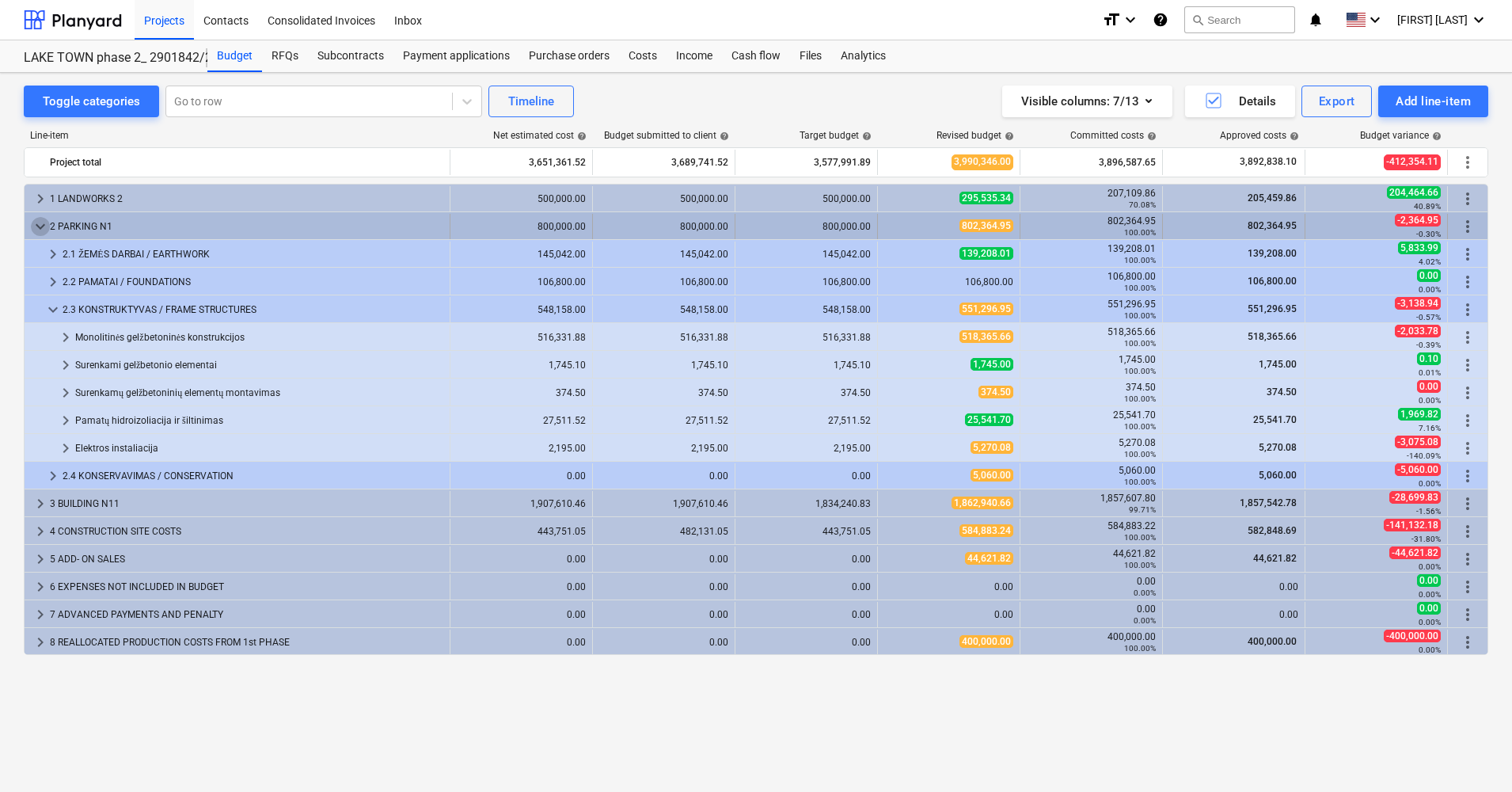 click on "keyboard_arrow_down" at bounding box center [40, 227] 